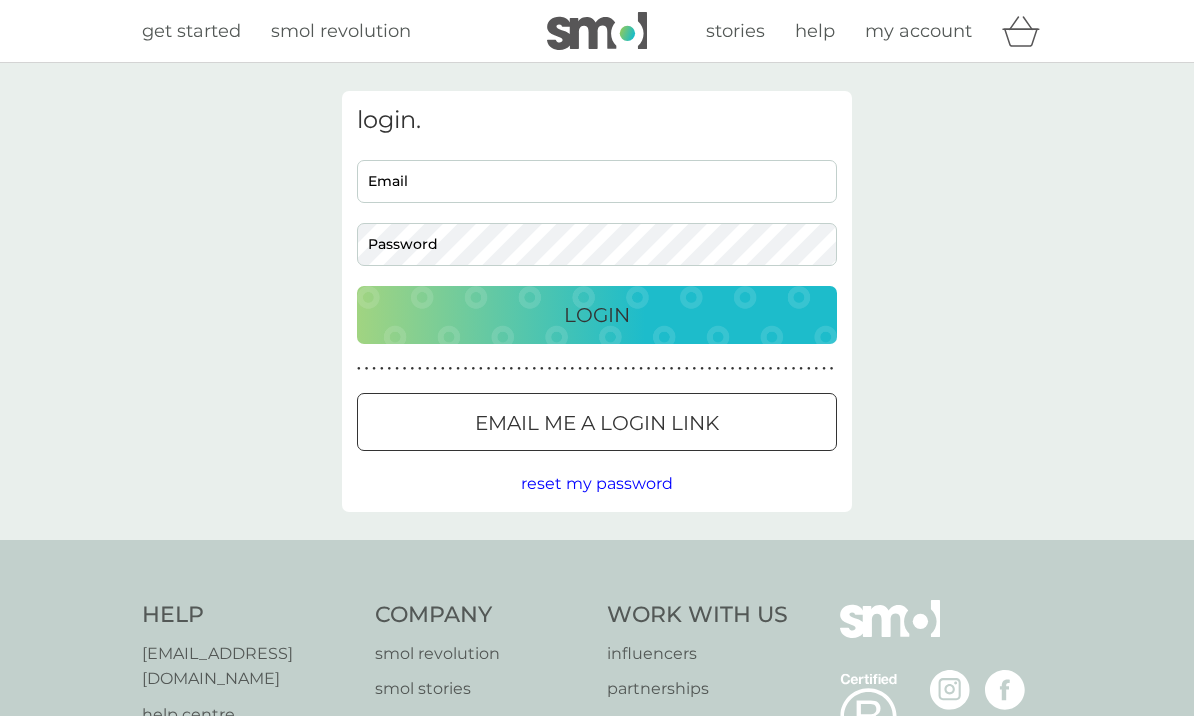 scroll, scrollTop: 0, scrollLeft: 0, axis: both 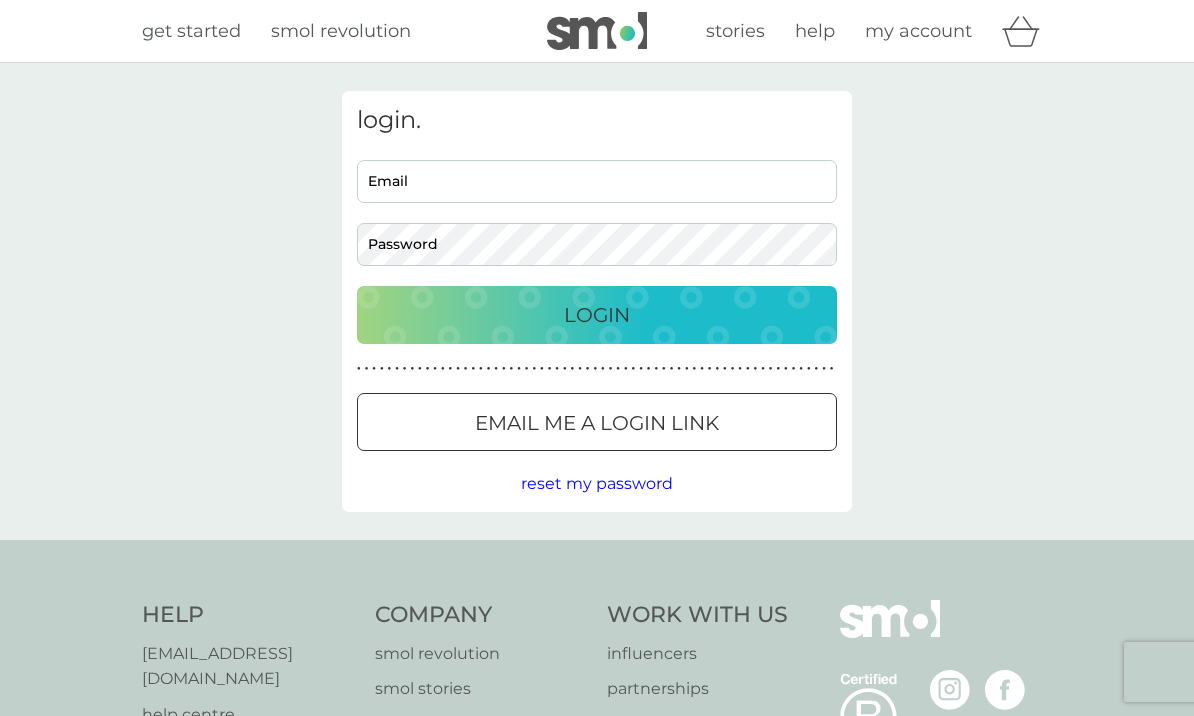 click on "Email" at bounding box center [597, 181] 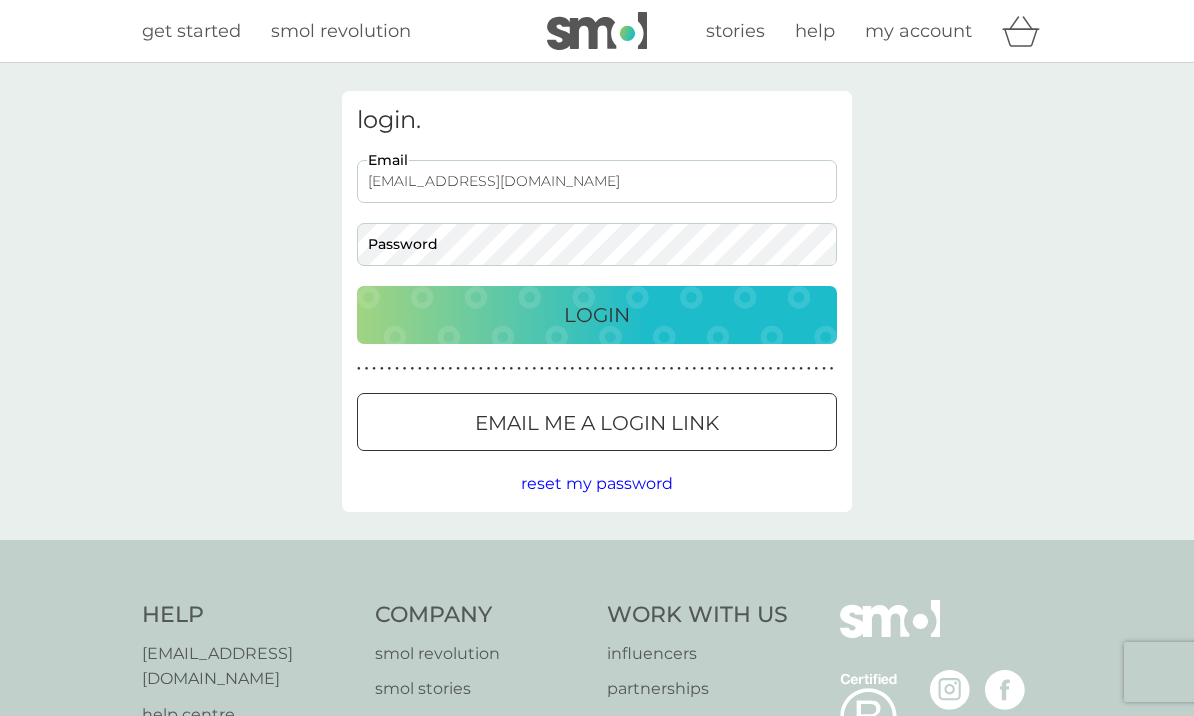 type on "julesmel2020@gmail.com" 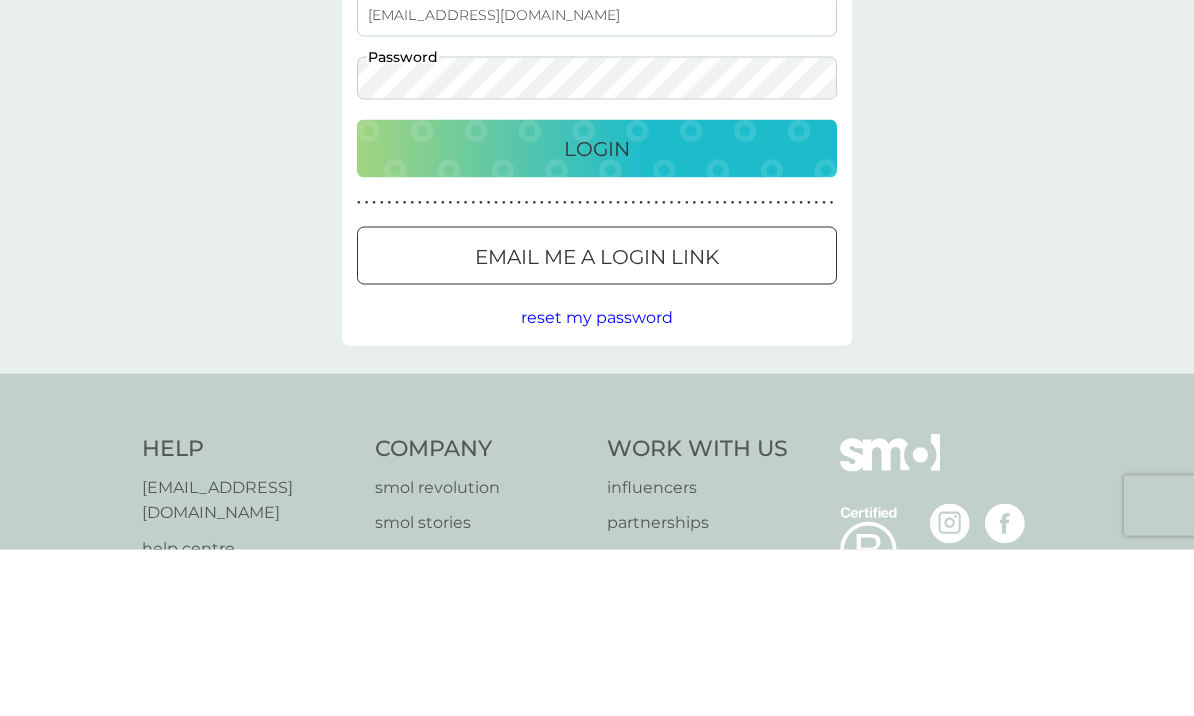 click on "Email me a login link" at bounding box center [597, 423] 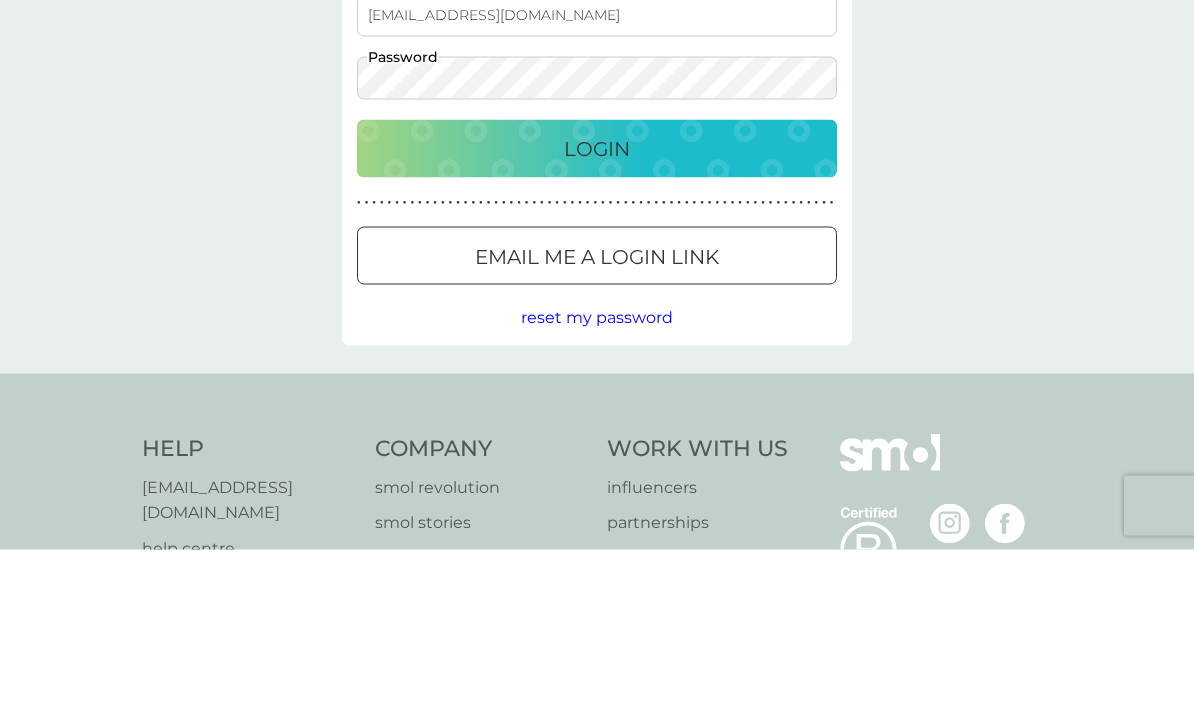scroll, scrollTop: 31, scrollLeft: 0, axis: vertical 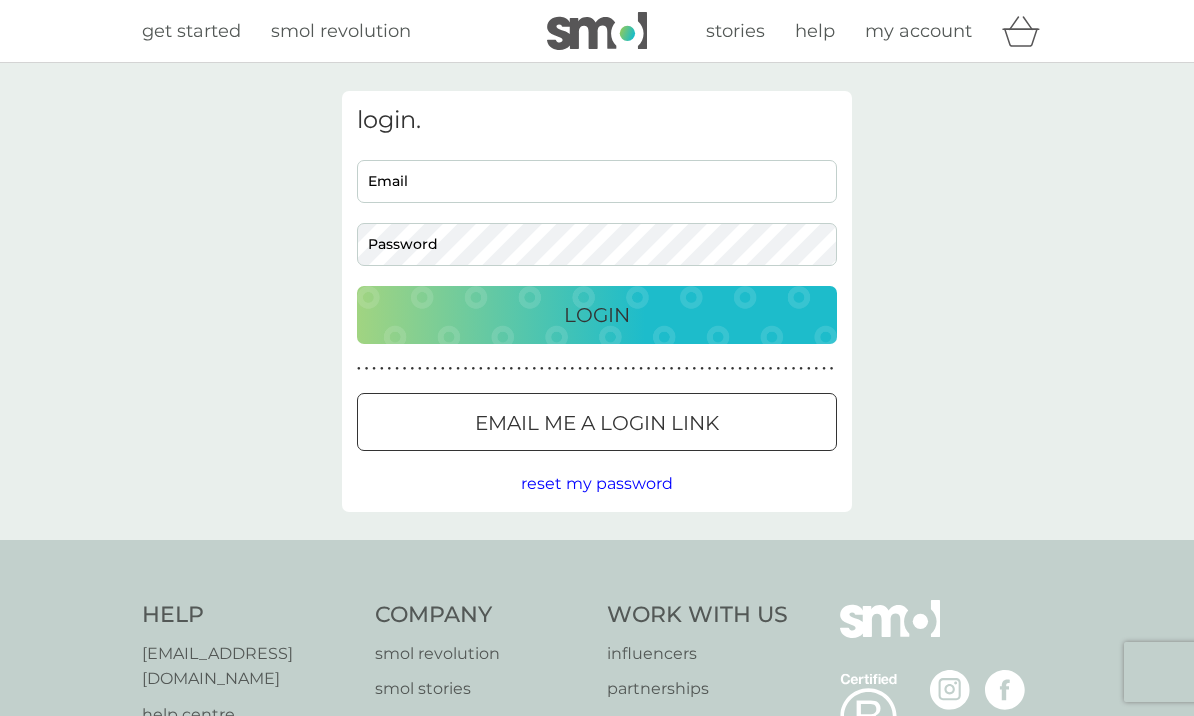 click on "Email" at bounding box center [597, 181] 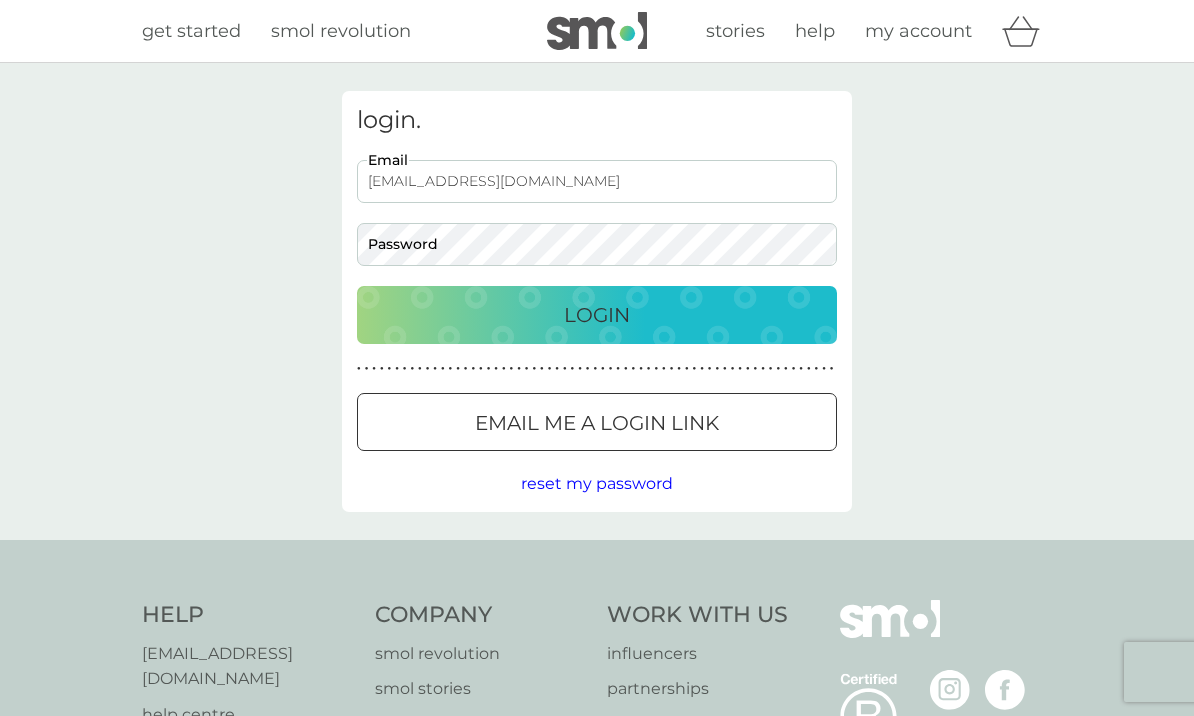 type on "[EMAIL_ADDRESS][DOMAIN_NAME]" 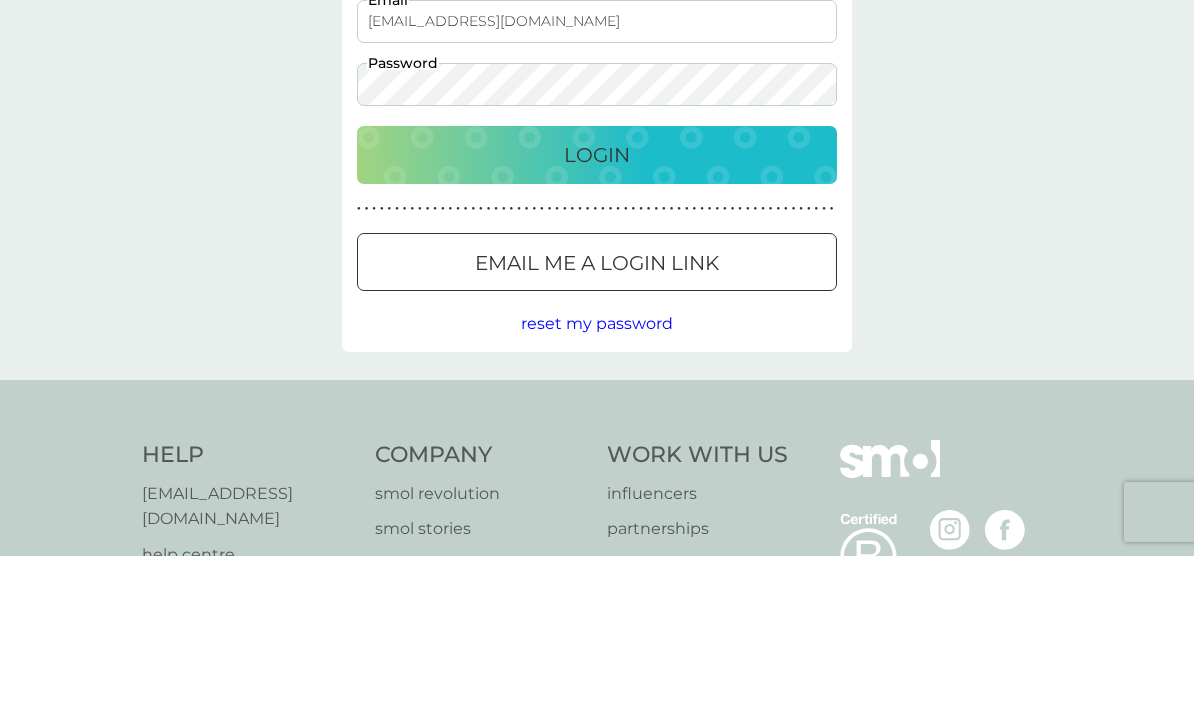 click on "Email me a login link" at bounding box center [597, 423] 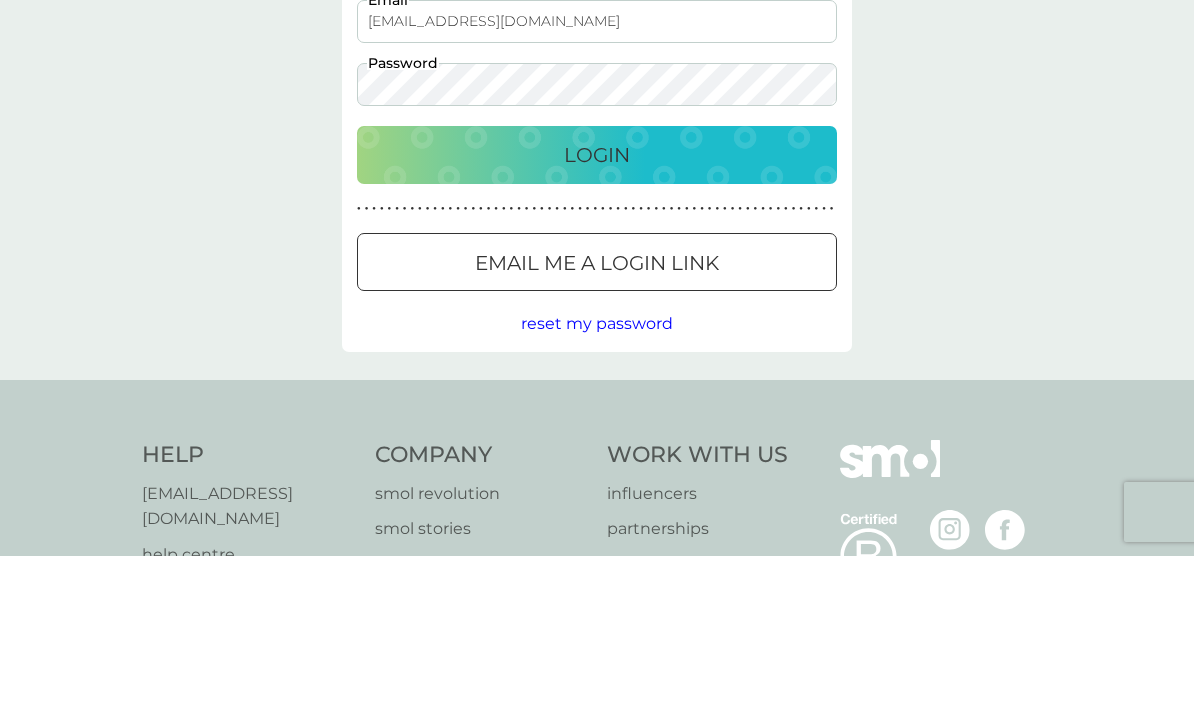 scroll, scrollTop: 31, scrollLeft: 0, axis: vertical 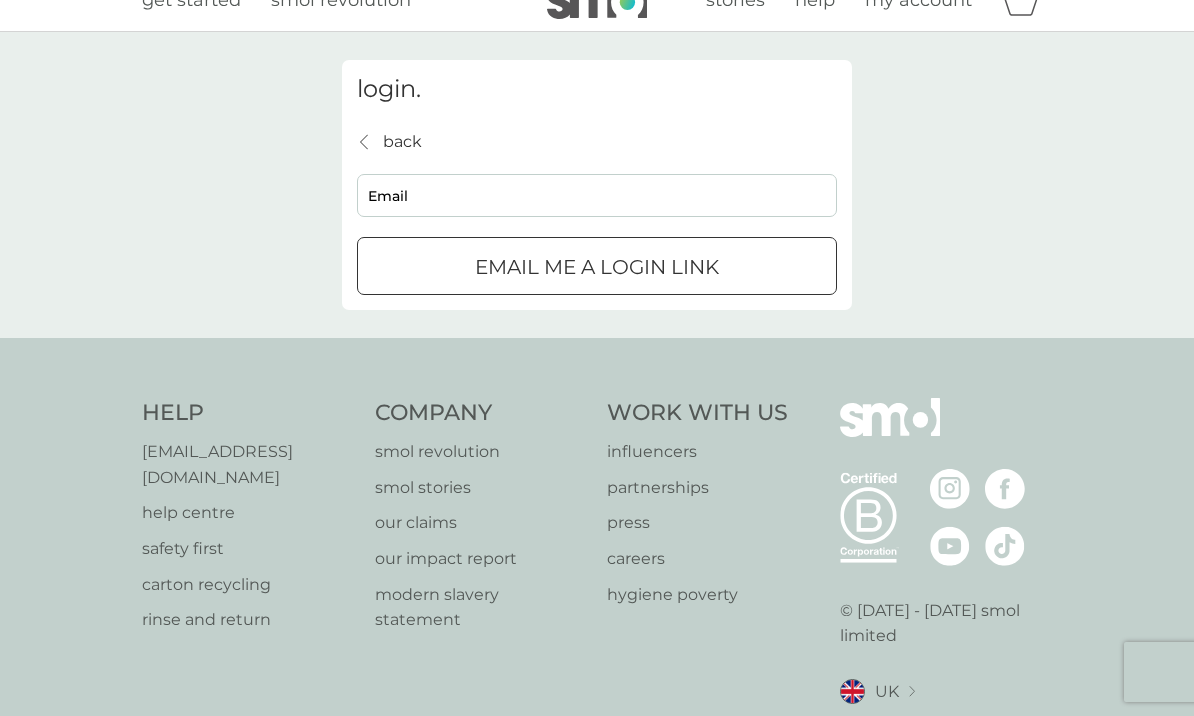 click on "Email" at bounding box center [597, 195] 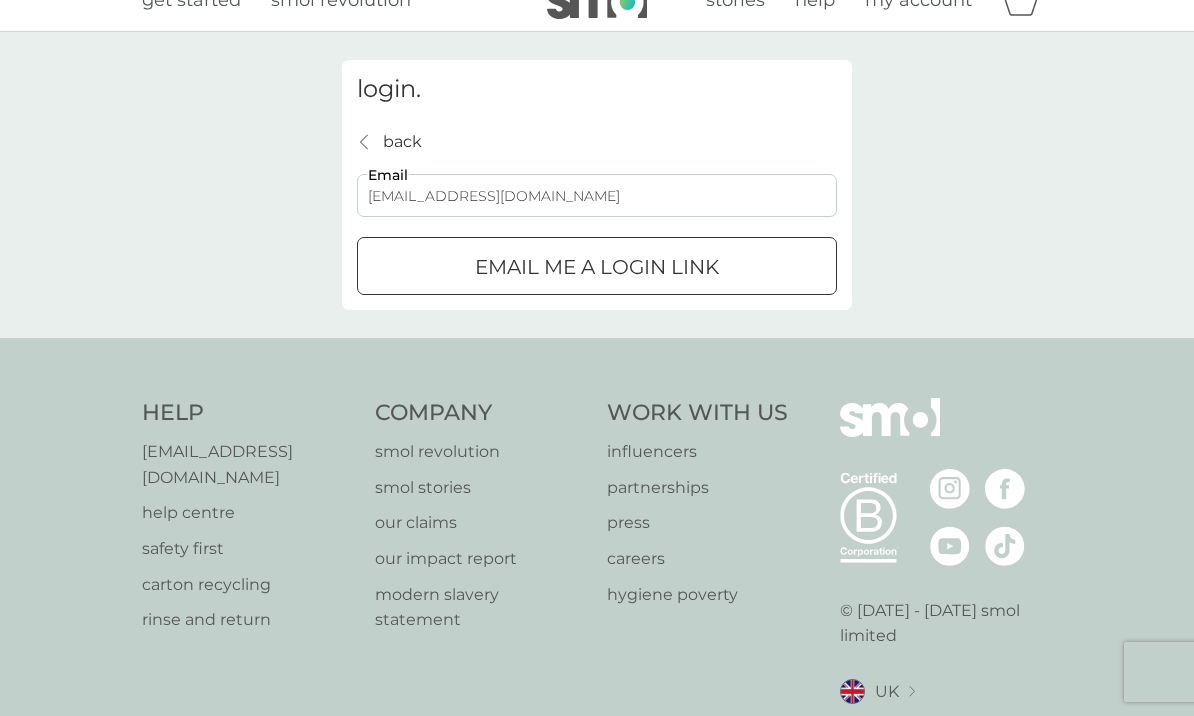 type on "julesmel2020@gmail.com" 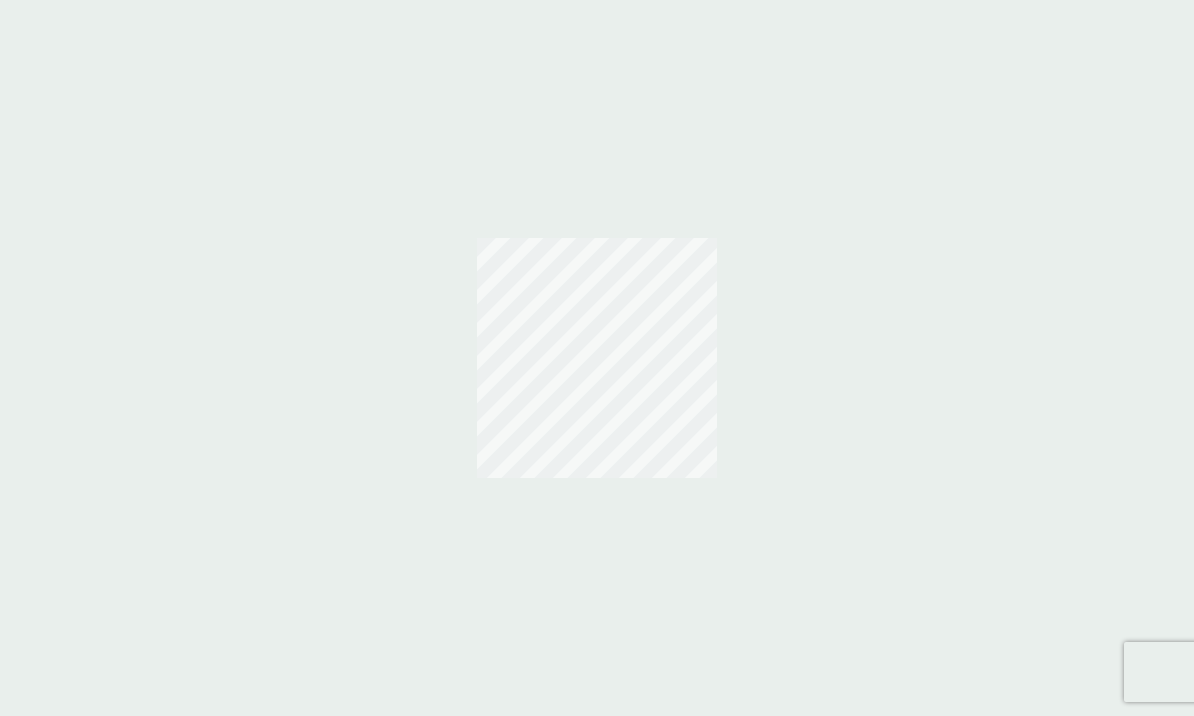 scroll, scrollTop: 0, scrollLeft: 0, axis: both 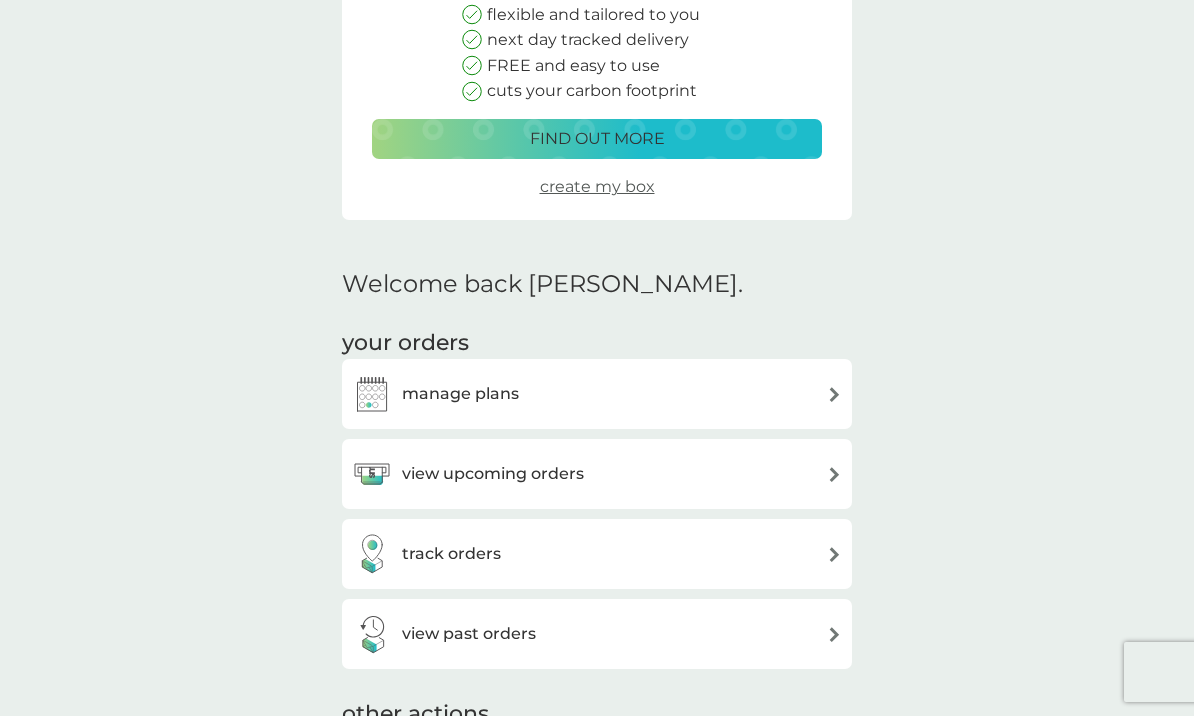 click on "view upcoming orders" at bounding box center (597, 474) 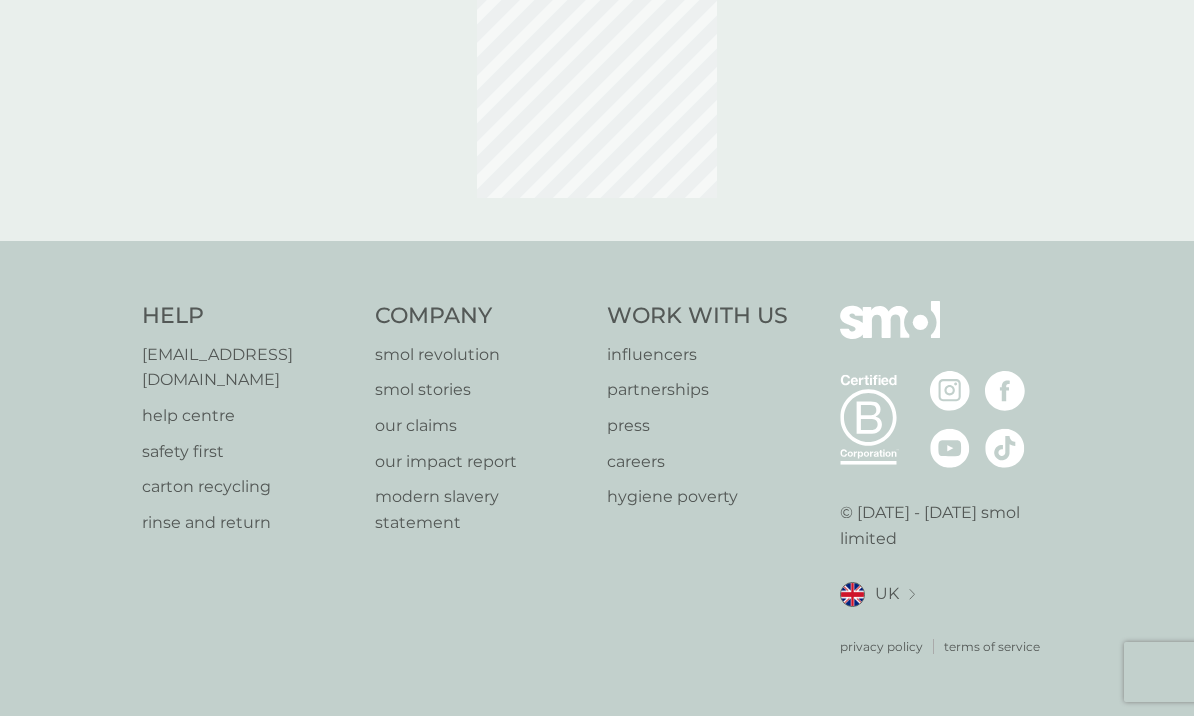 scroll, scrollTop: 0, scrollLeft: 0, axis: both 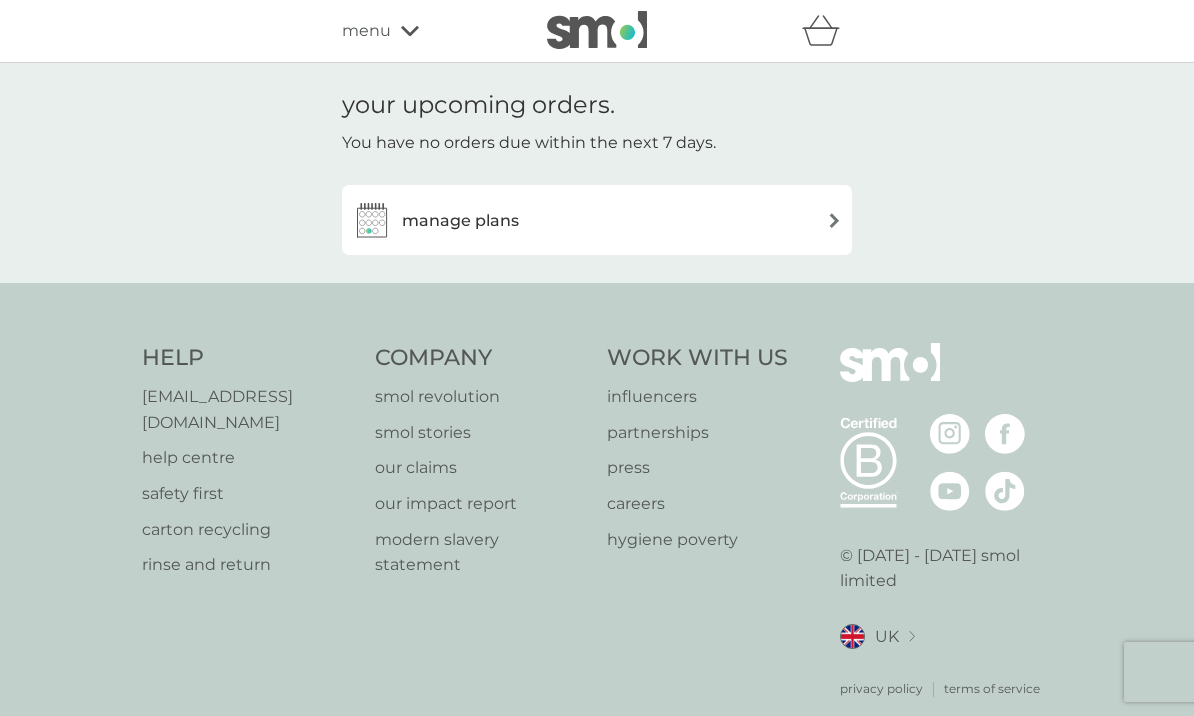 click at bounding box center [834, 220] 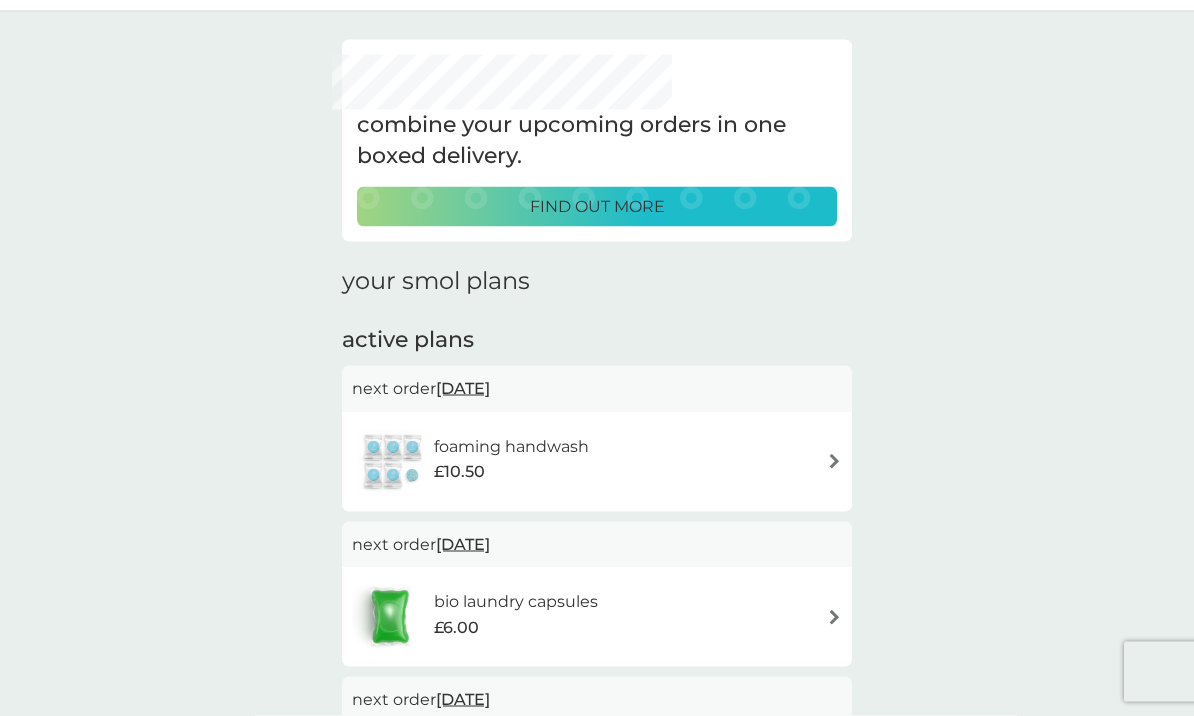scroll, scrollTop: 0, scrollLeft: 0, axis: both 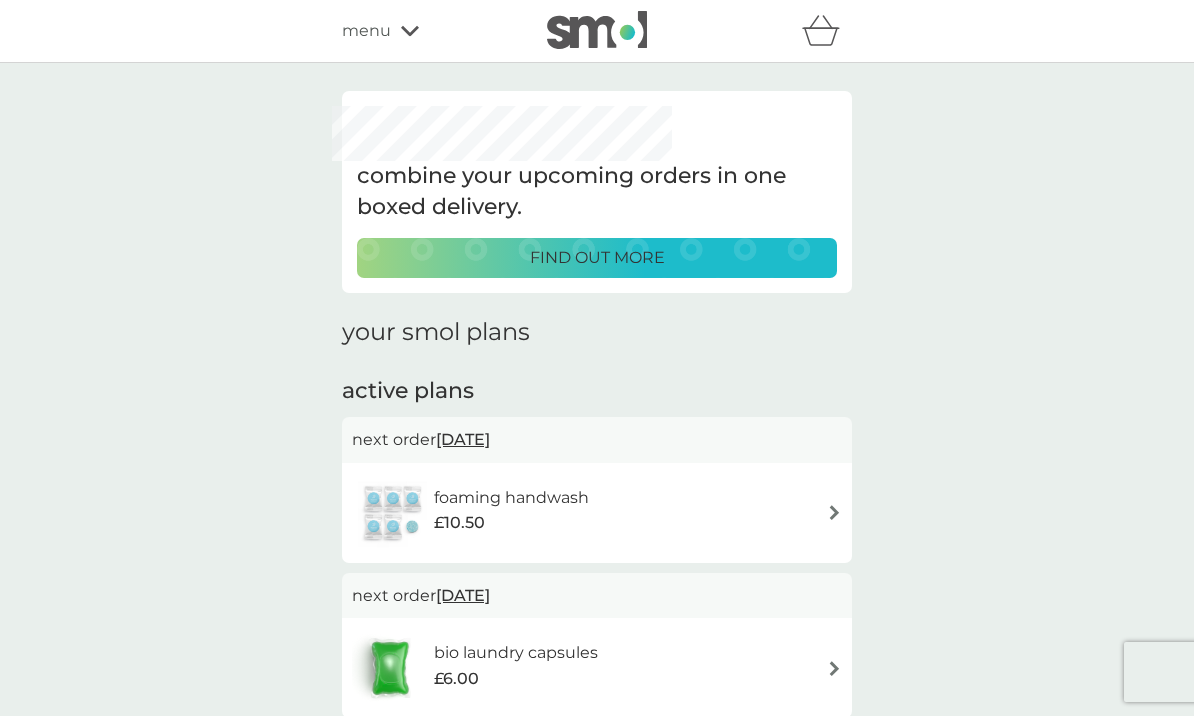 click on "menu" at bounding box center [366, 31] 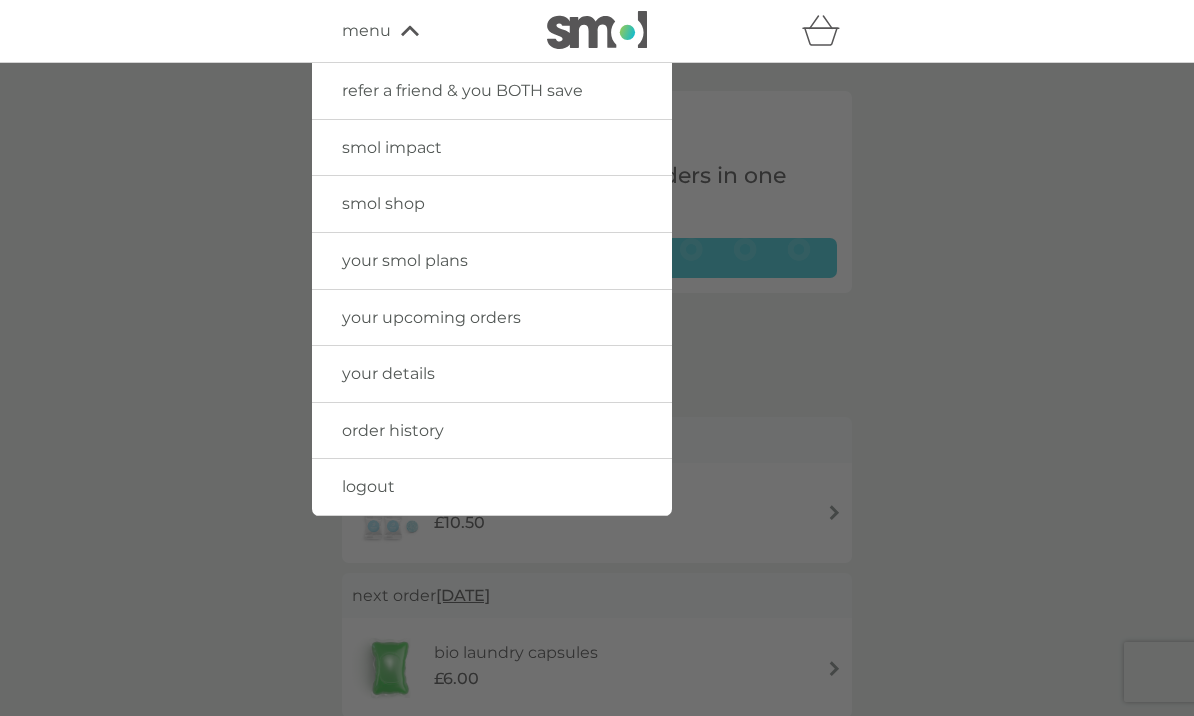 click on "order history" at bounding box center [492, 431] 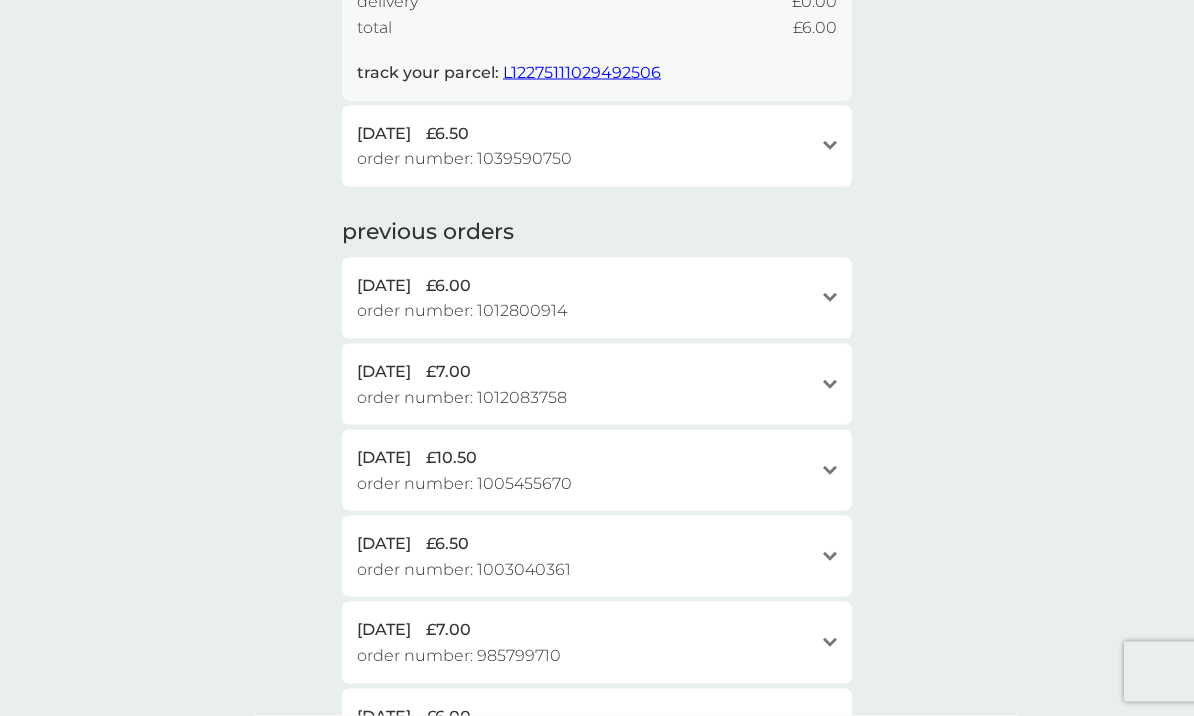 scroll, scrollTop: 293, scrollLeft: 0, axis: vertical 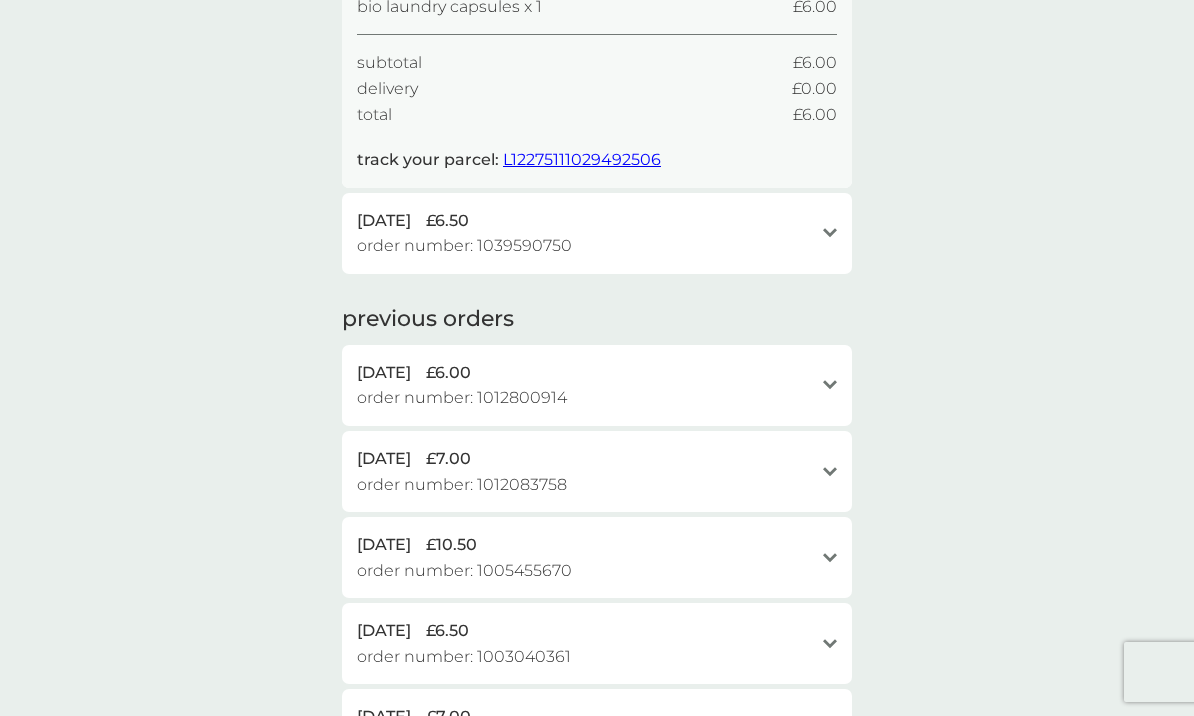 click 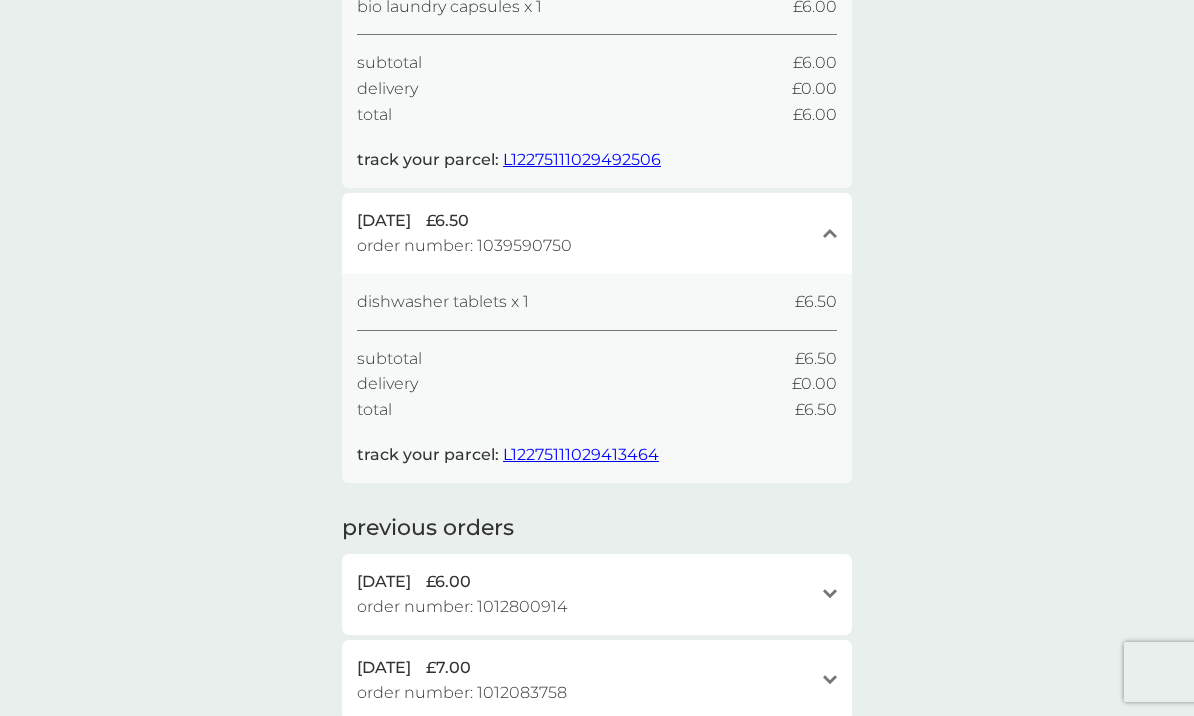 click on "open" at bounding box center (830, 594) 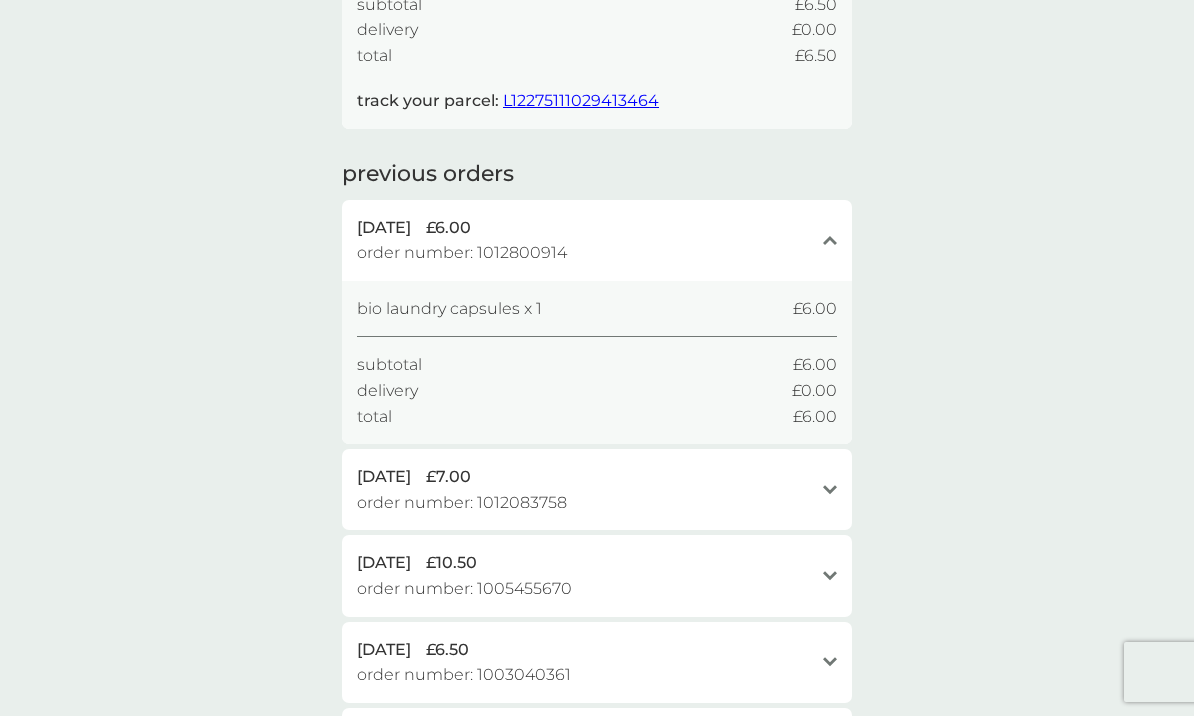 scroll, scrollTop: 682, scrollLeft: 0, axis: vertical 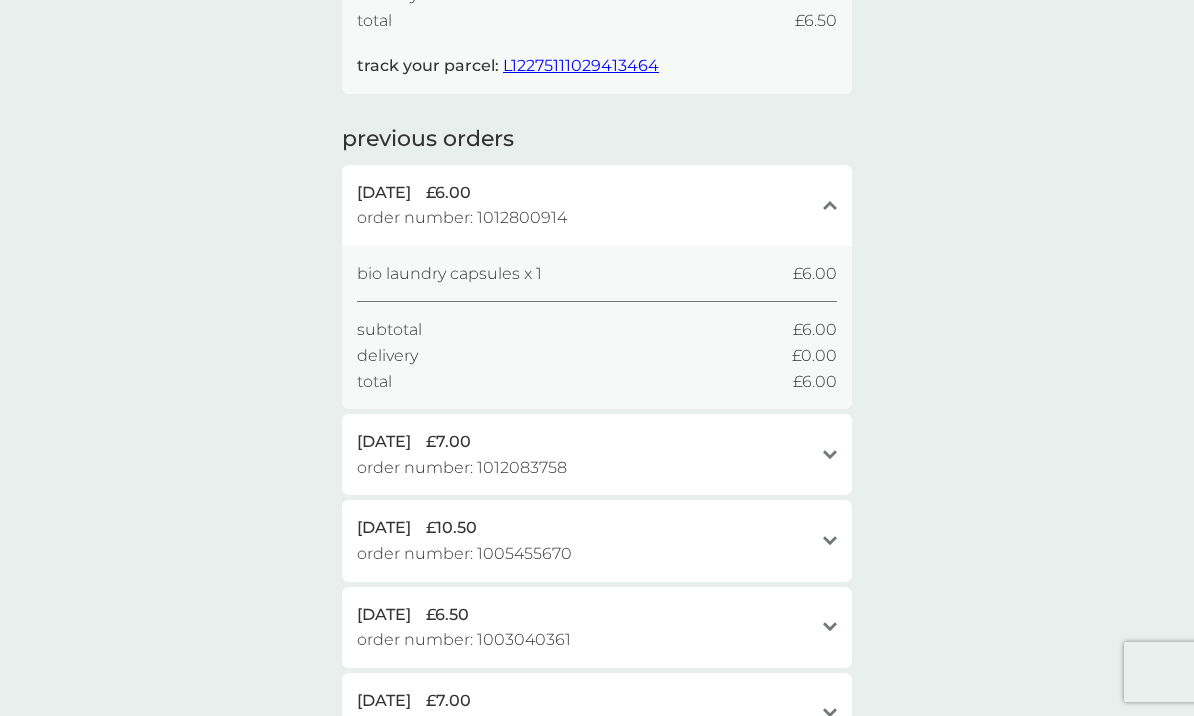 click on "[DATE] £7.00 order number:   1012083758 open" at bounding box center (597, 454) 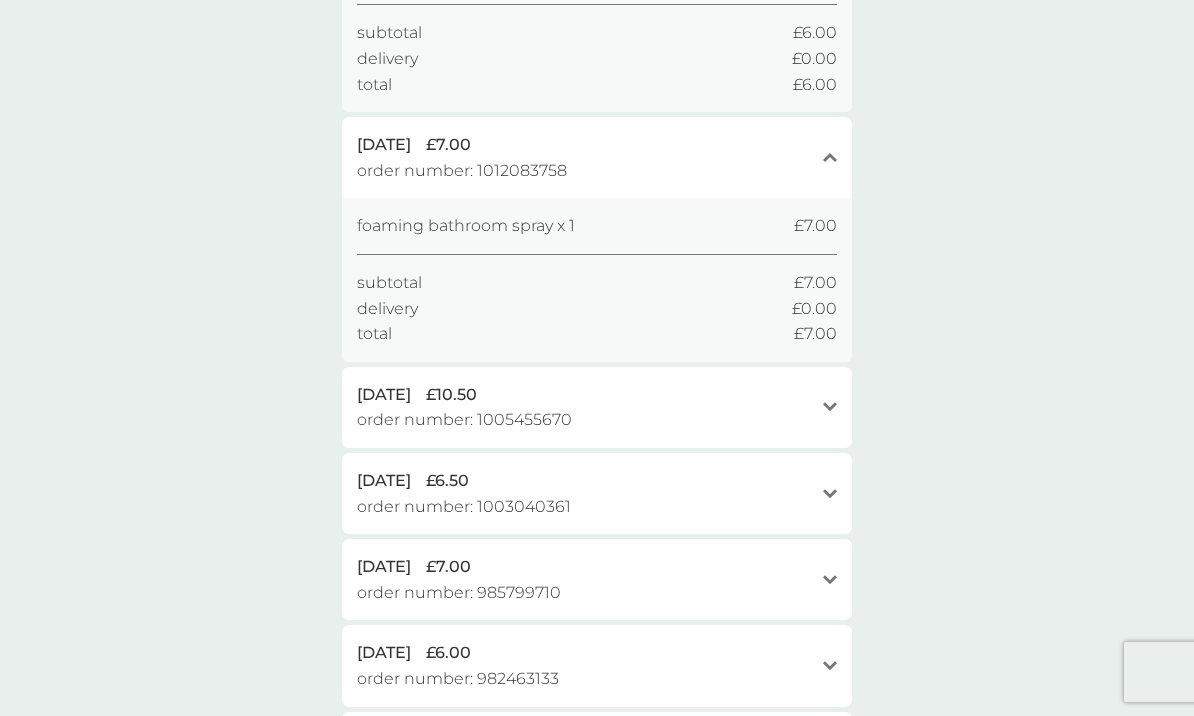 scroll, scrollTop: 985, scrollLeft: 0, axis: vertical 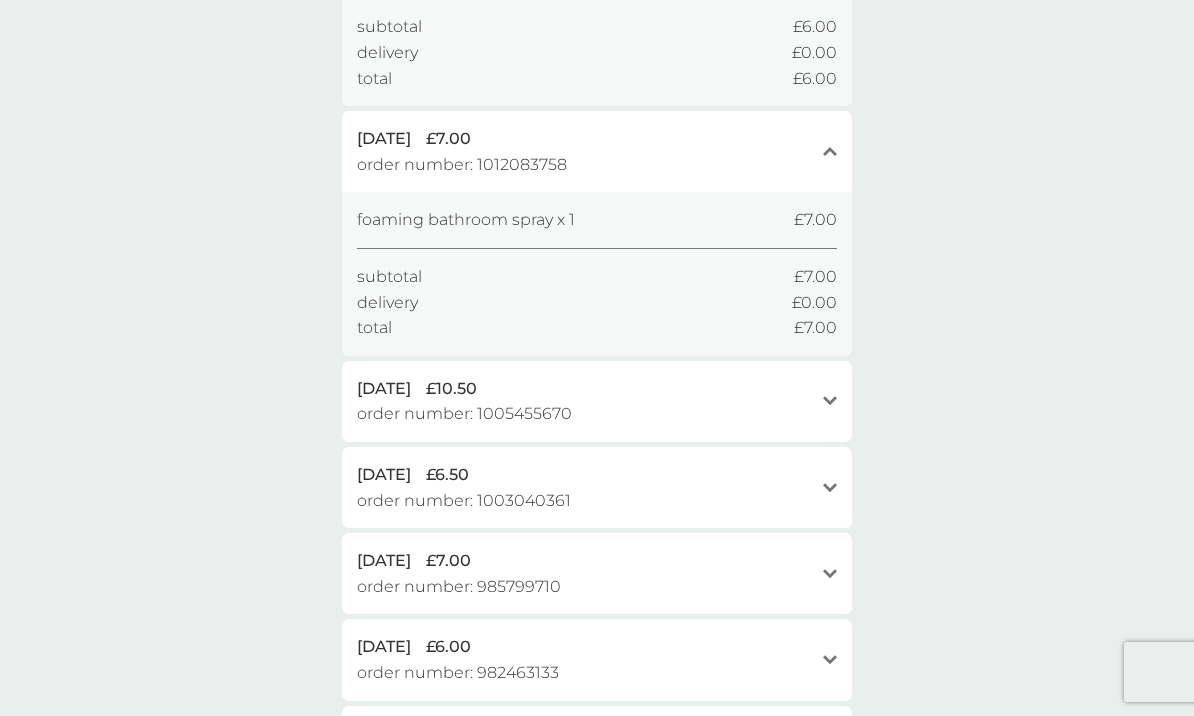 click on "[DATE] £10.50 order number:   1005455670 open" at bounding box center [597, 401] 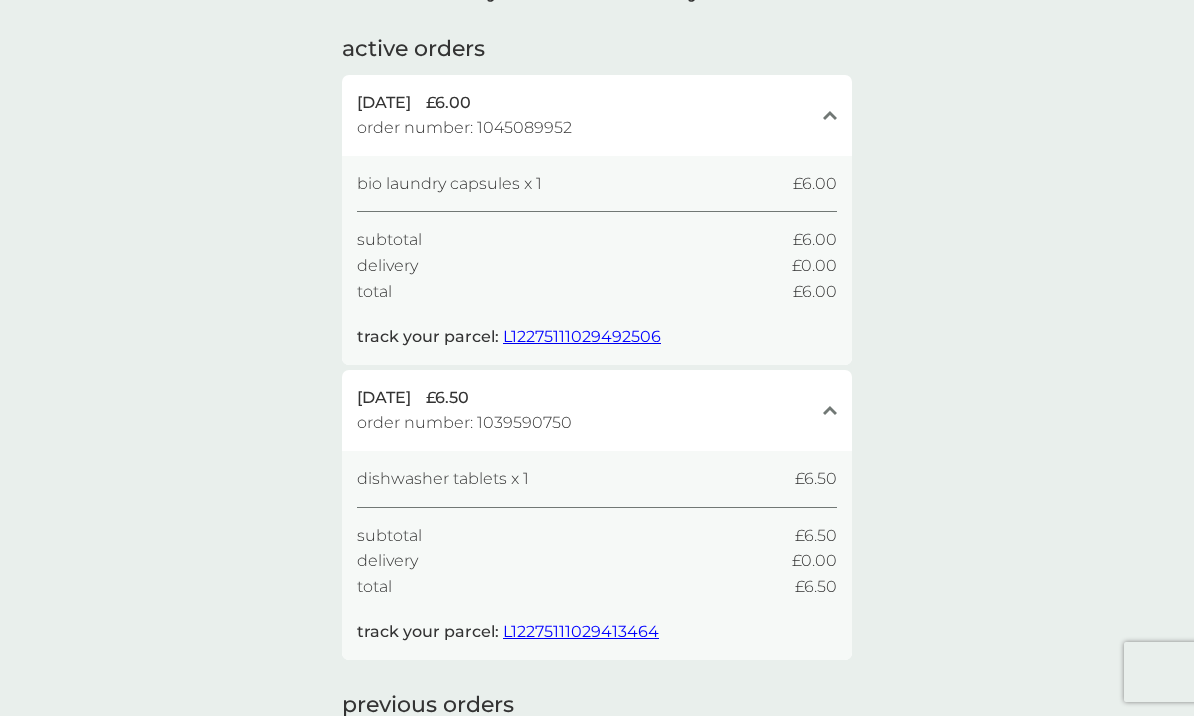 scroll, scrollTop: 0, scrollLeft: 0, axis: both 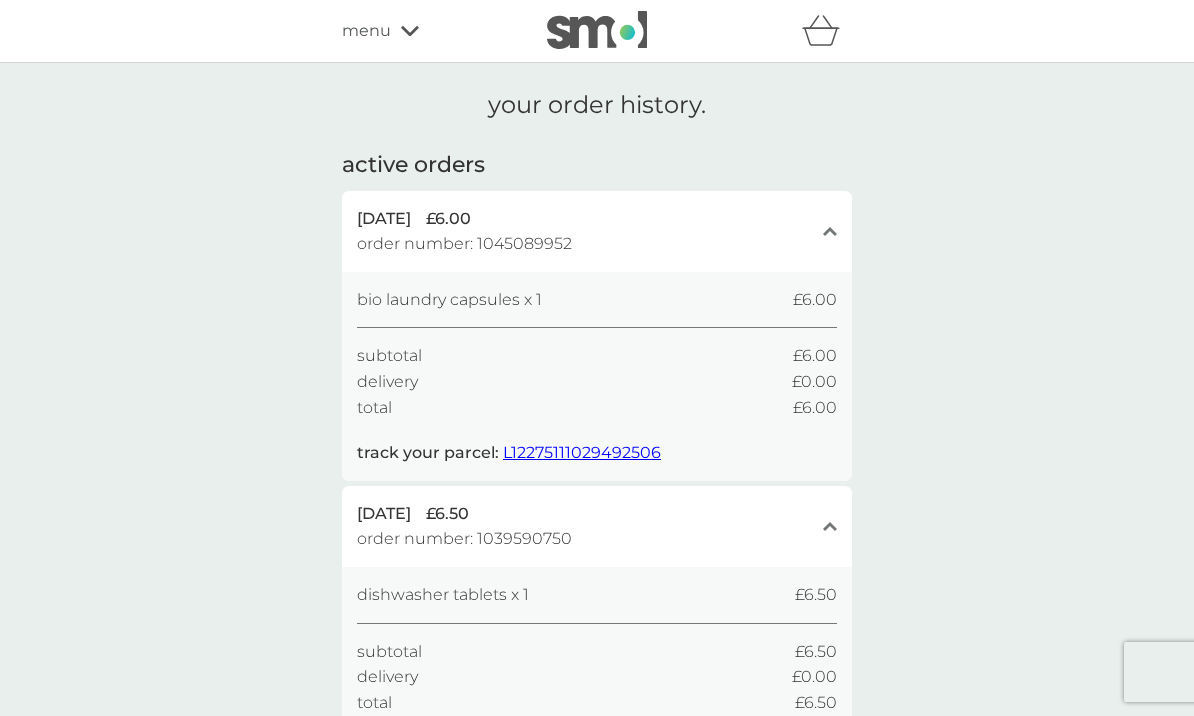 click on "menu" at bounding box center [366, 31] 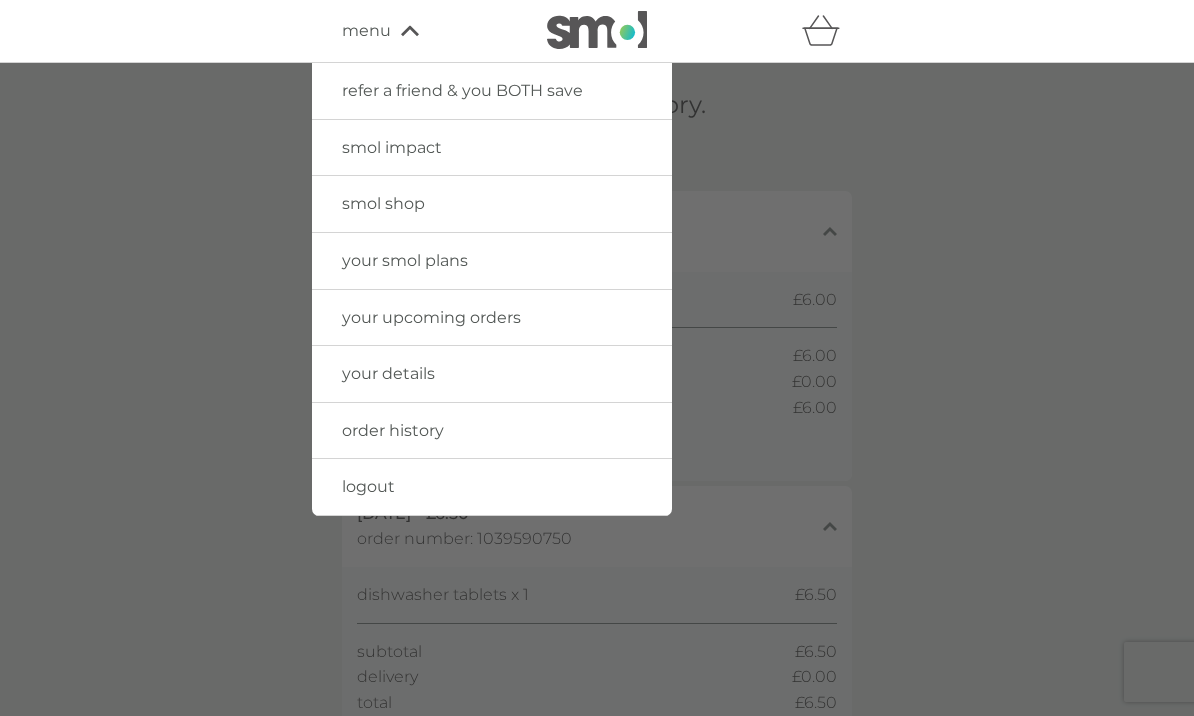 click on "your smol plans" at bounding box center (492, 261) 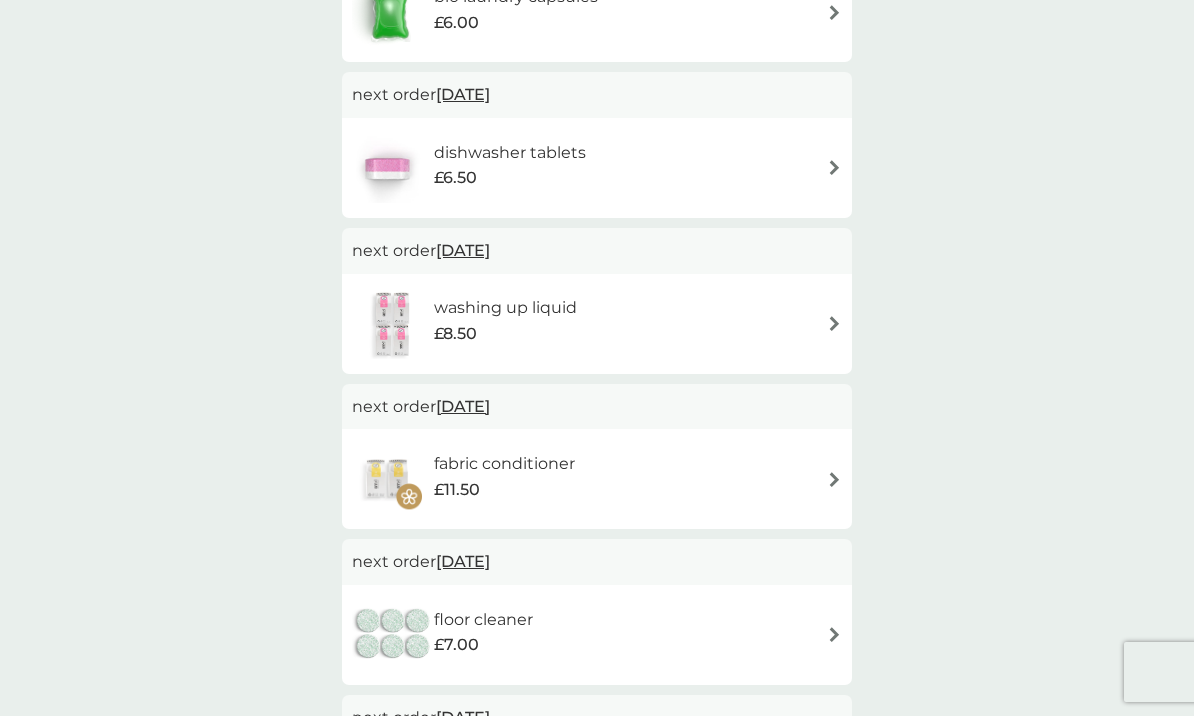 scroll, scrollTop: 655, scrollLeft: 0, axis: vertical 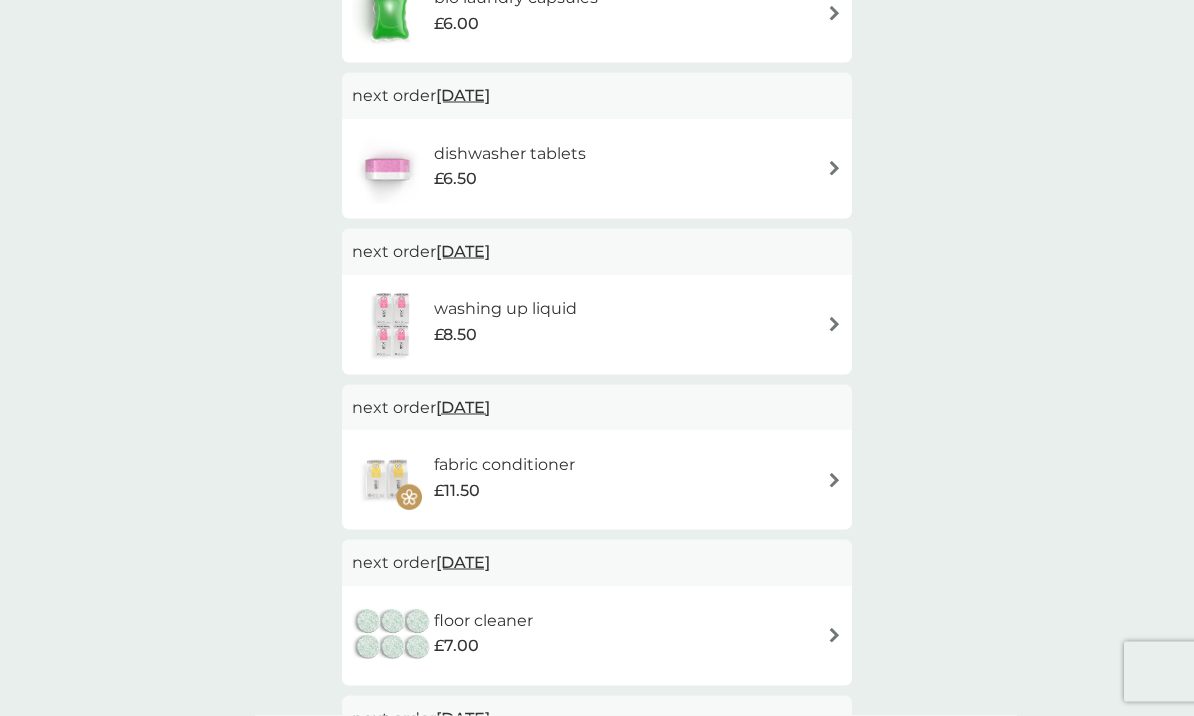 click at bounding box center [834, 480] 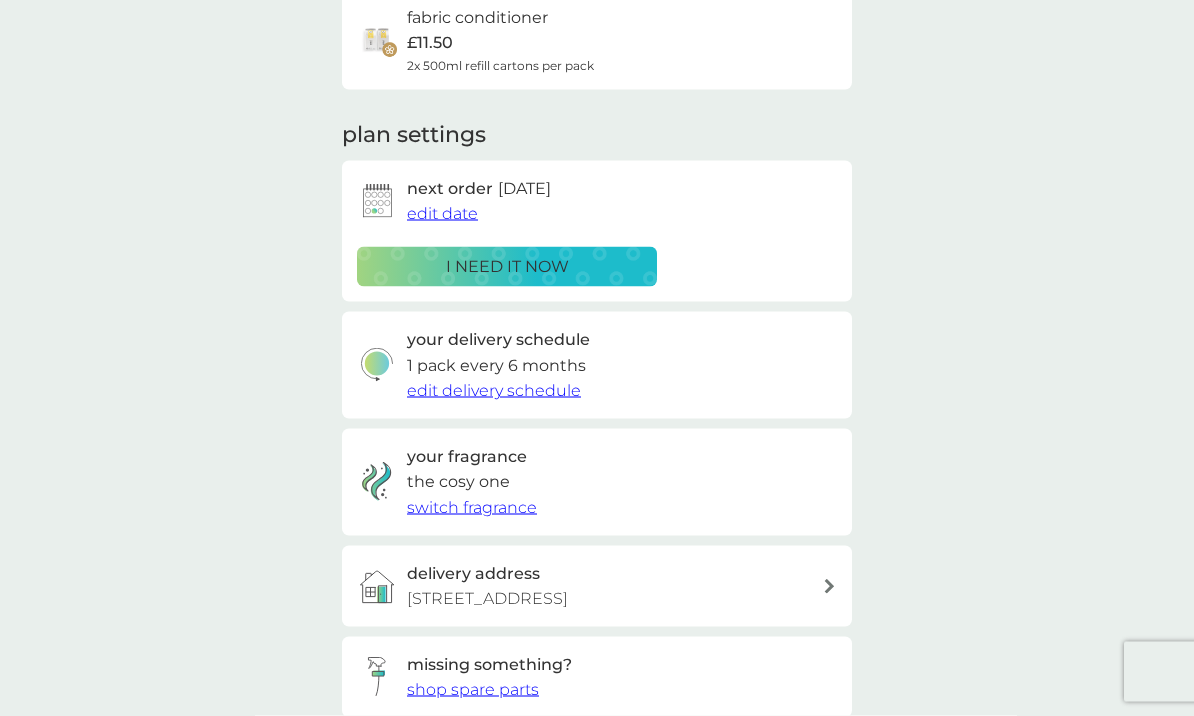 scroll, scrollTop: 178, scrollLeft: 0, axis: vertical 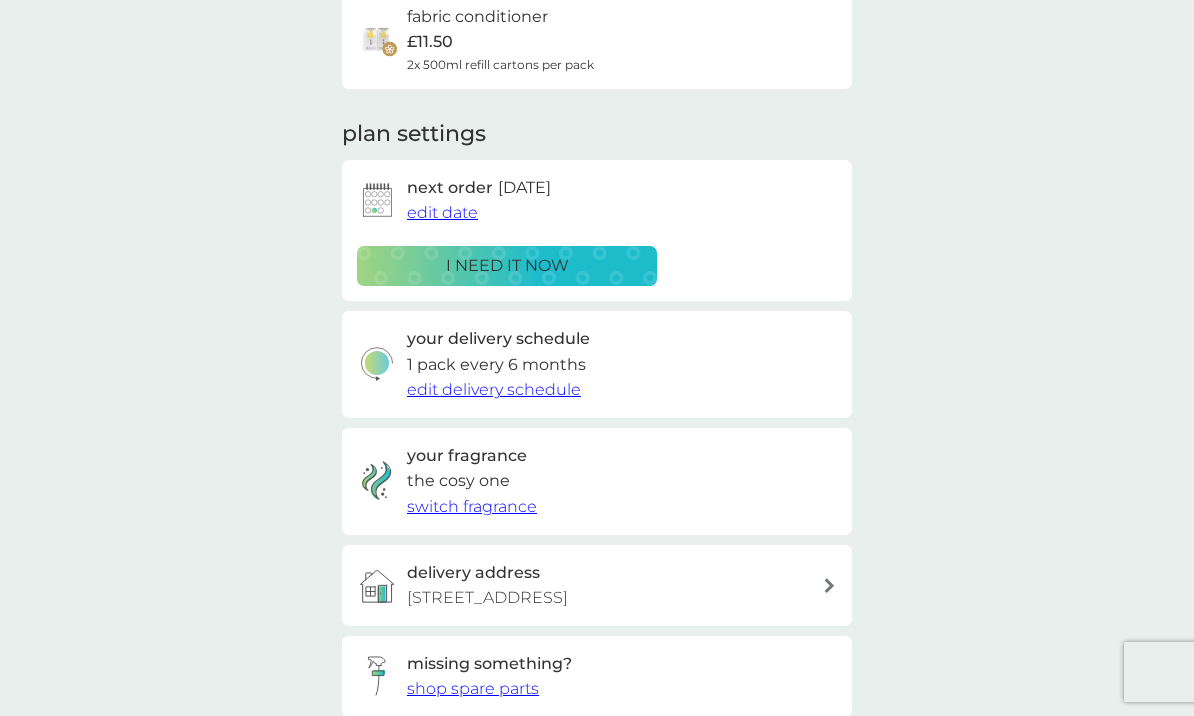 click on "i need it now" at bounding box center [507, 266] 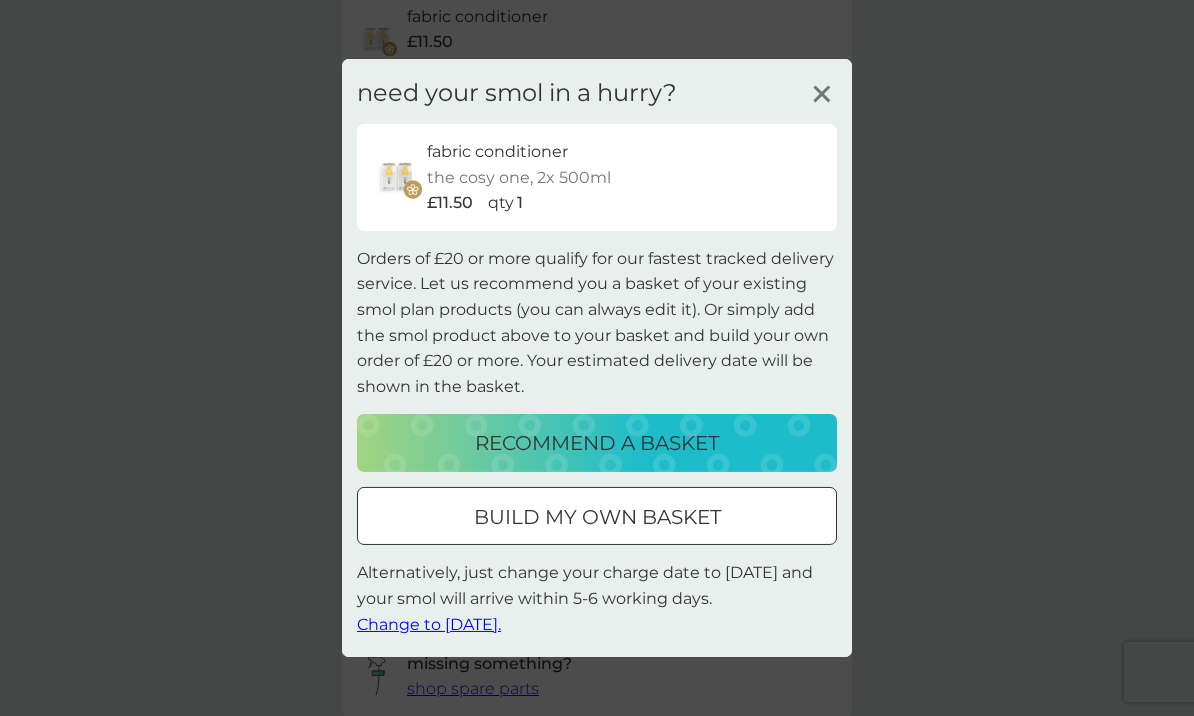 click on "need your smol in a hurry?" at bounding box center (597, 94) 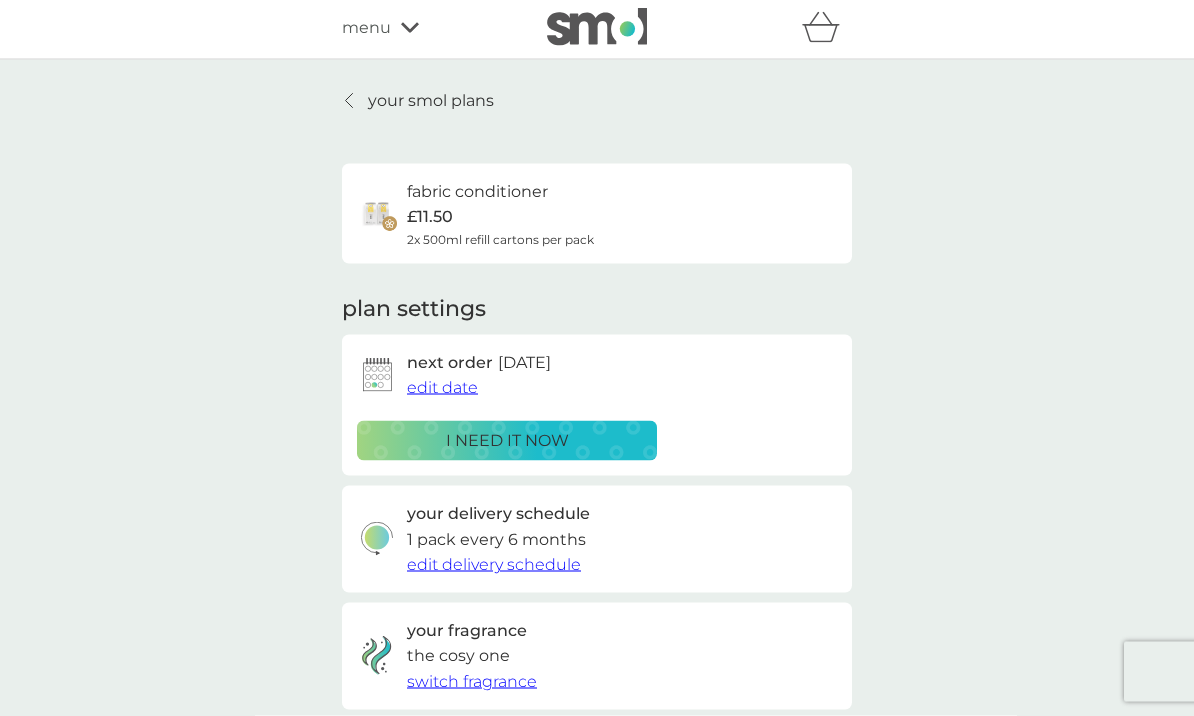 scroll, scrollTop: 4, scrollLeft: 0, axis: vertical 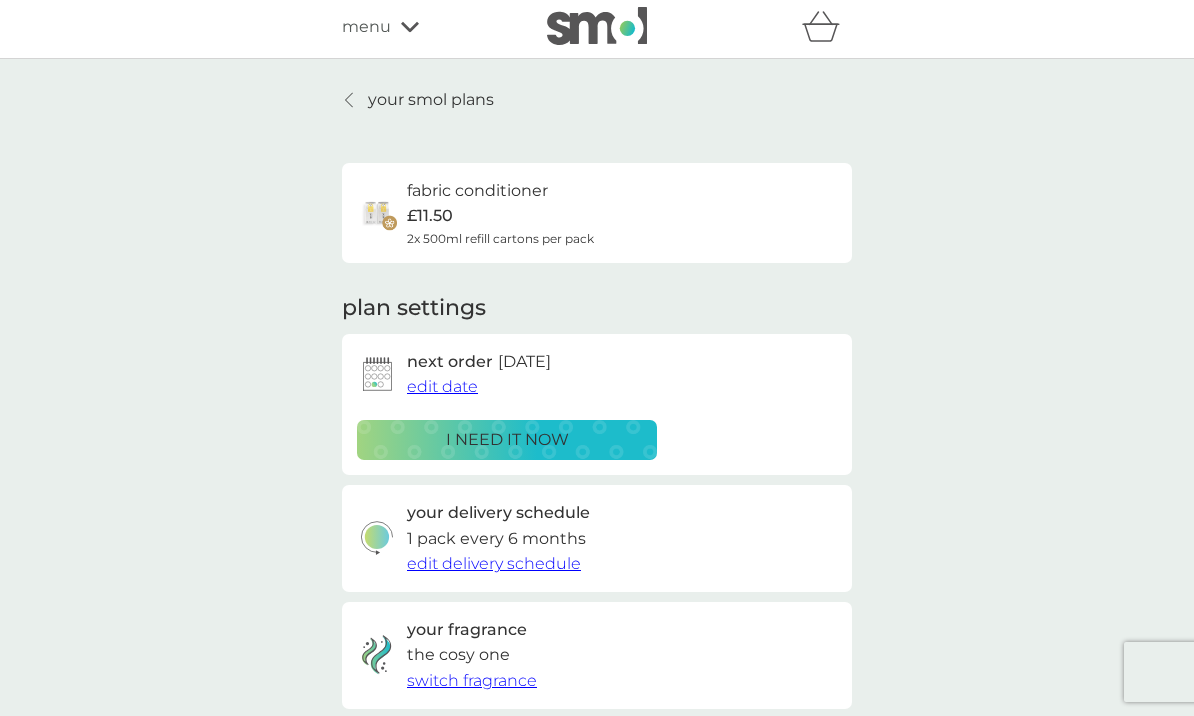 click on "i need it now" at bounding box center [507, 440] 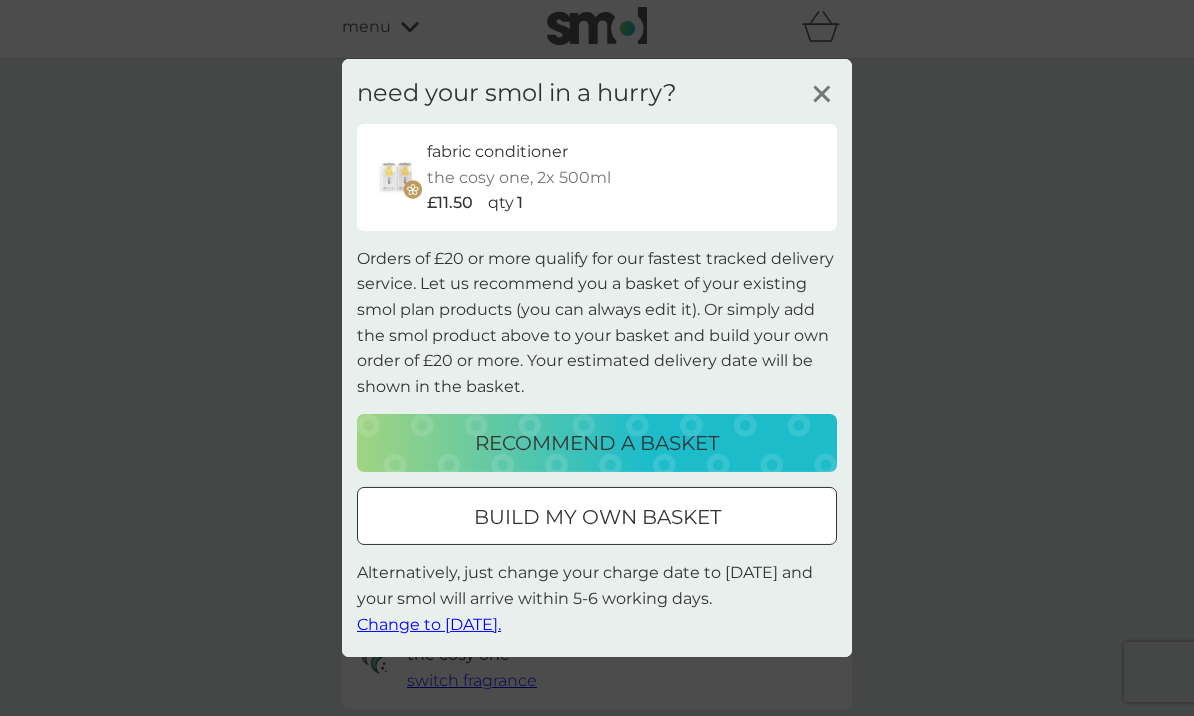 click on "Change to [DATE]." at bounding box center (429, 623) 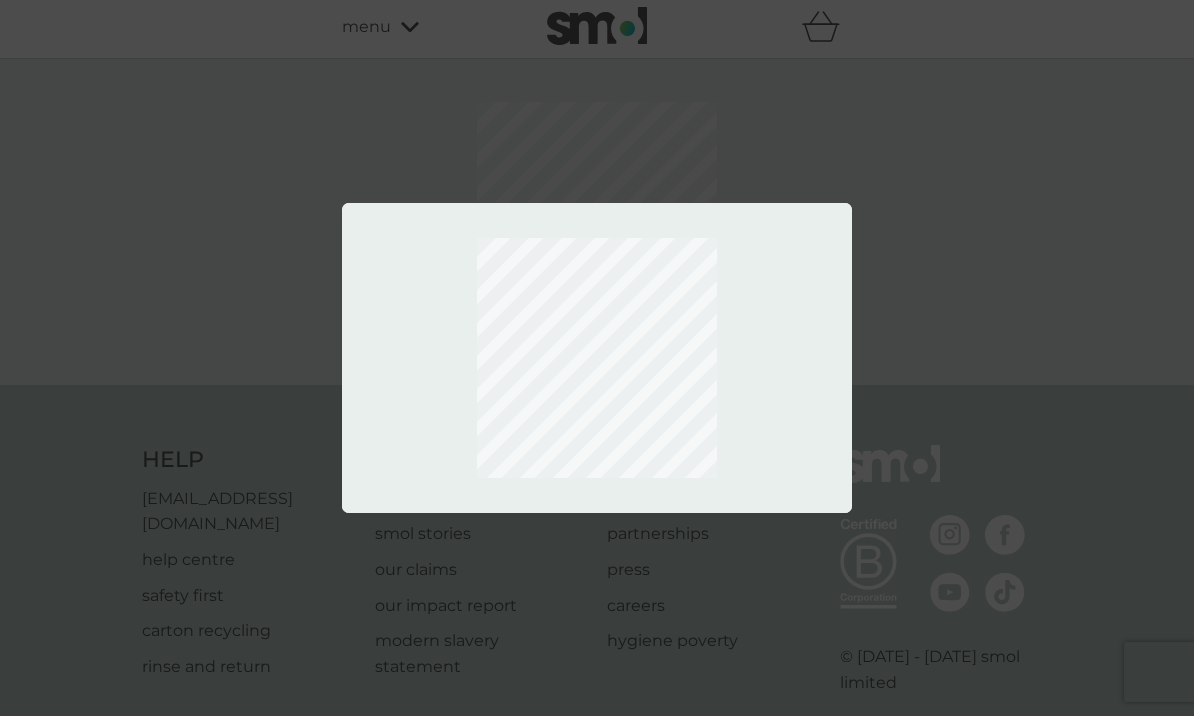 click at bounding box center (597, 358) 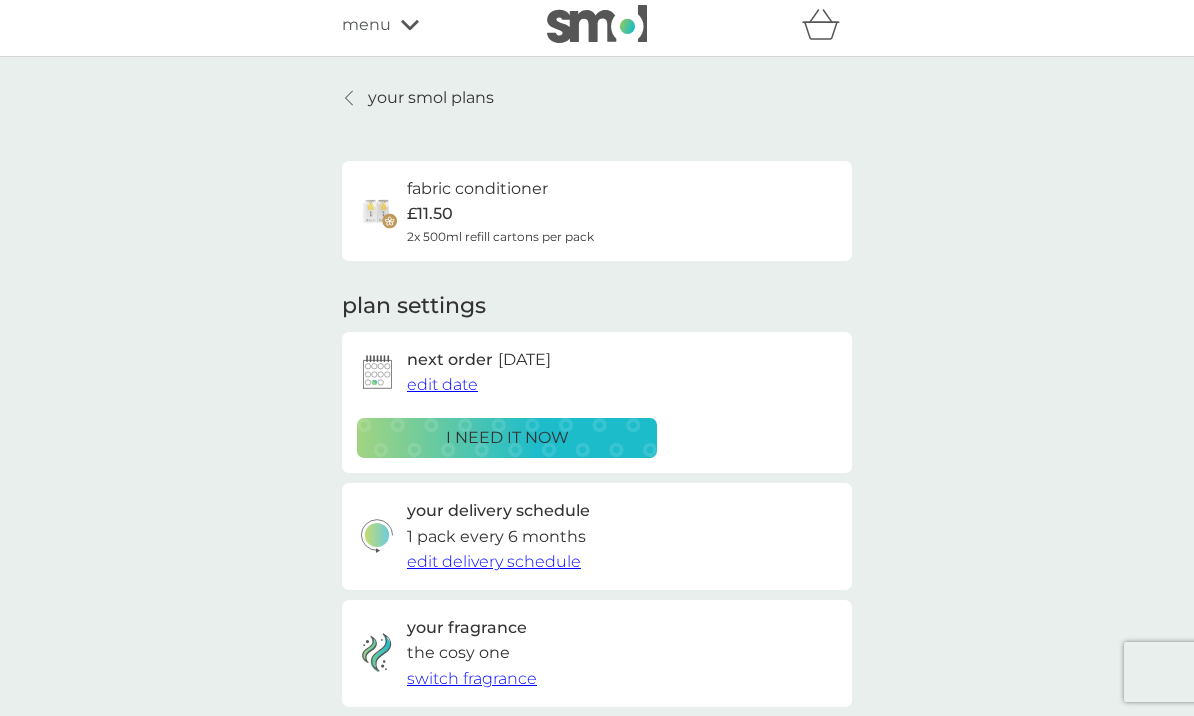 scroll, scrollTop: 0, scrollLeft: 0, axis: both 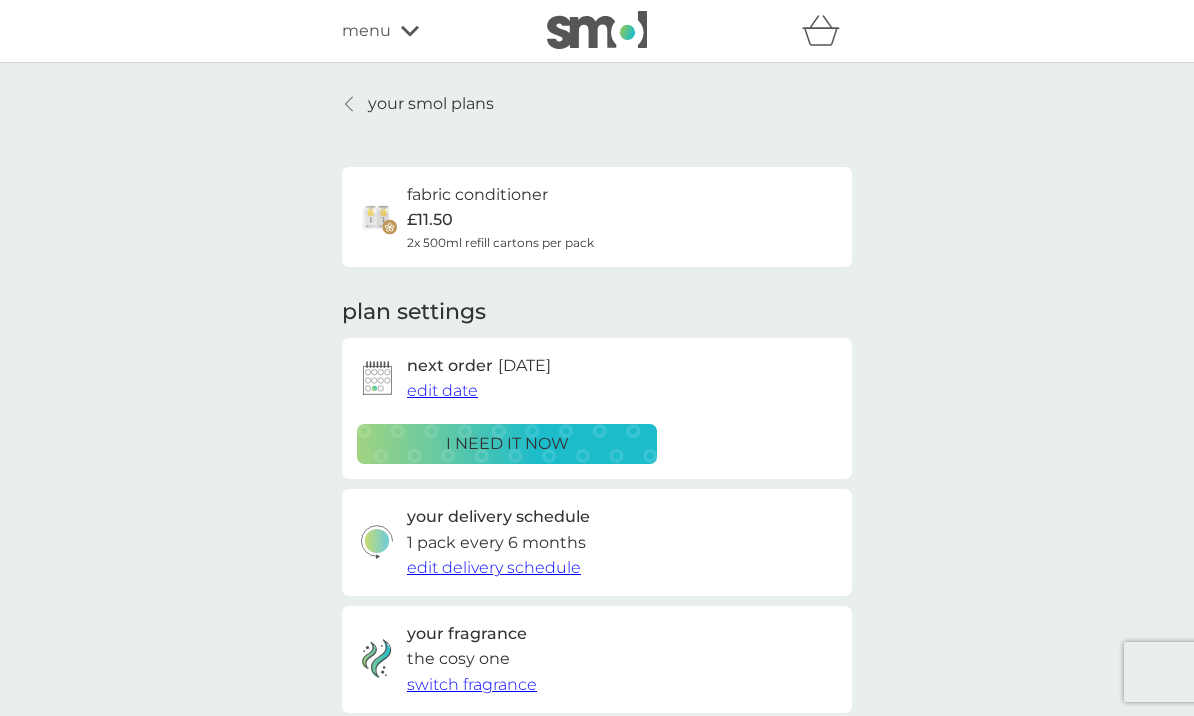 click on "your smol plans" at bounding box center [431, 104] 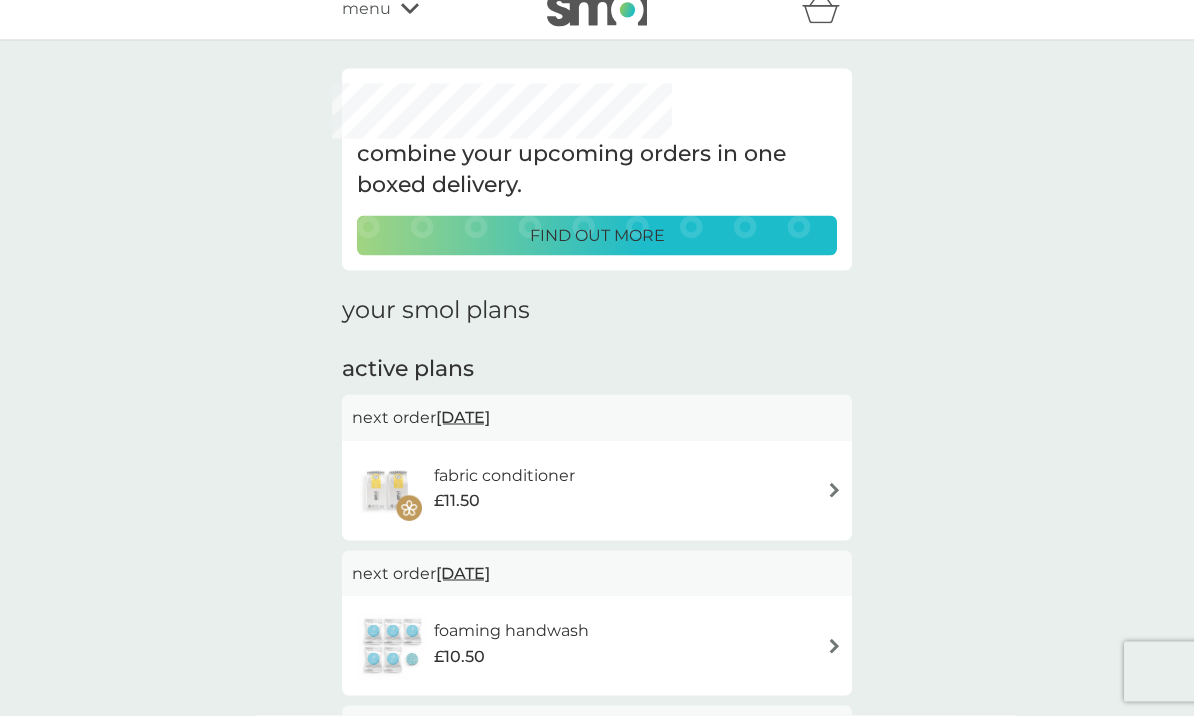 scroll, scrollTop: 23, scrollLeft: 0, axis: vertical 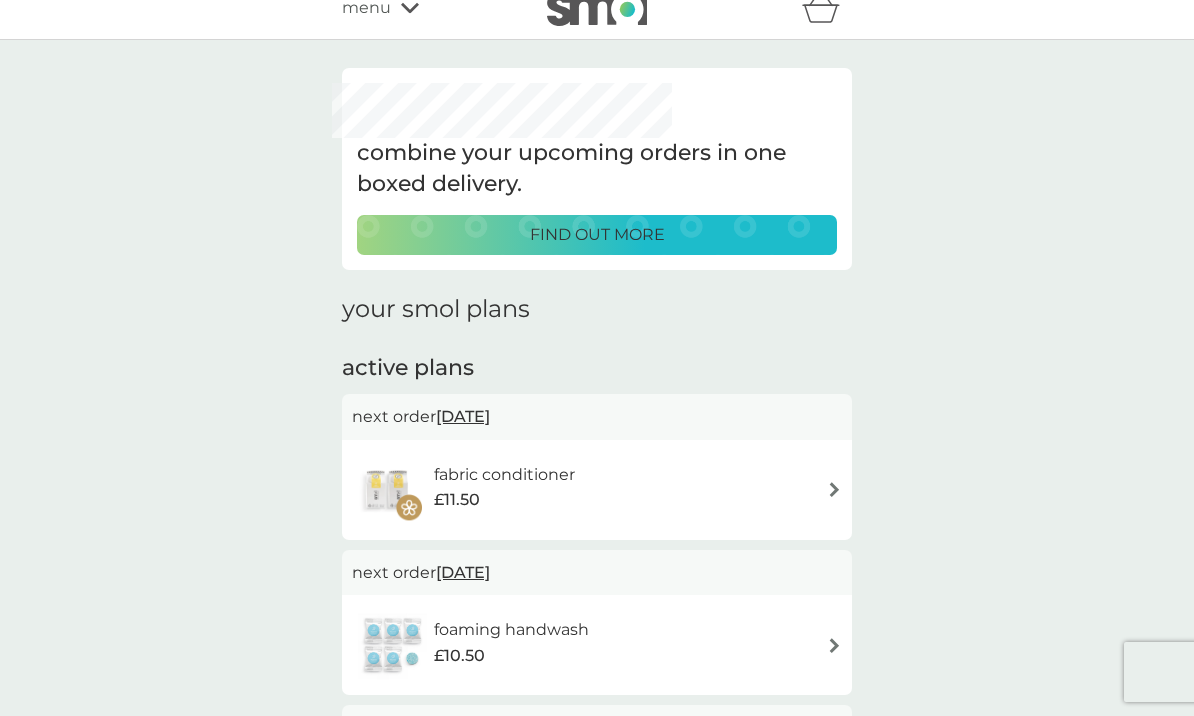 click on "fabric conditioner £11.50" at bounding box center (597, 490) 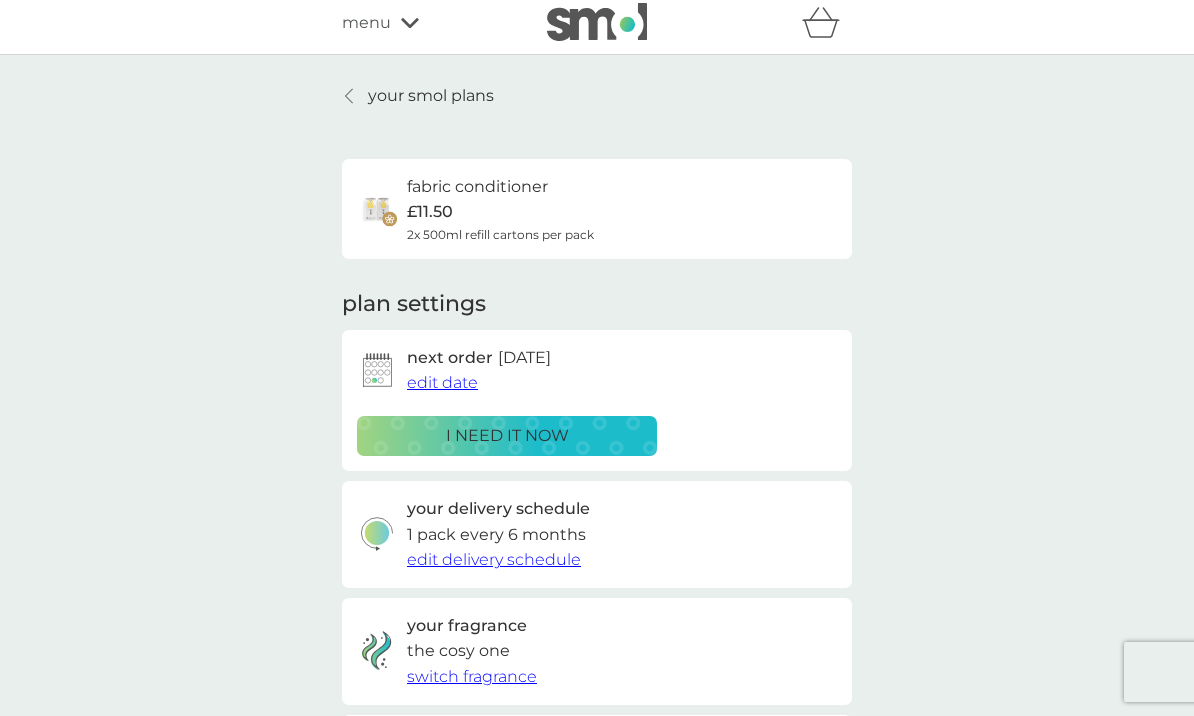scroll, scrollTop: 0, scrollLeft: 0, axis: both 